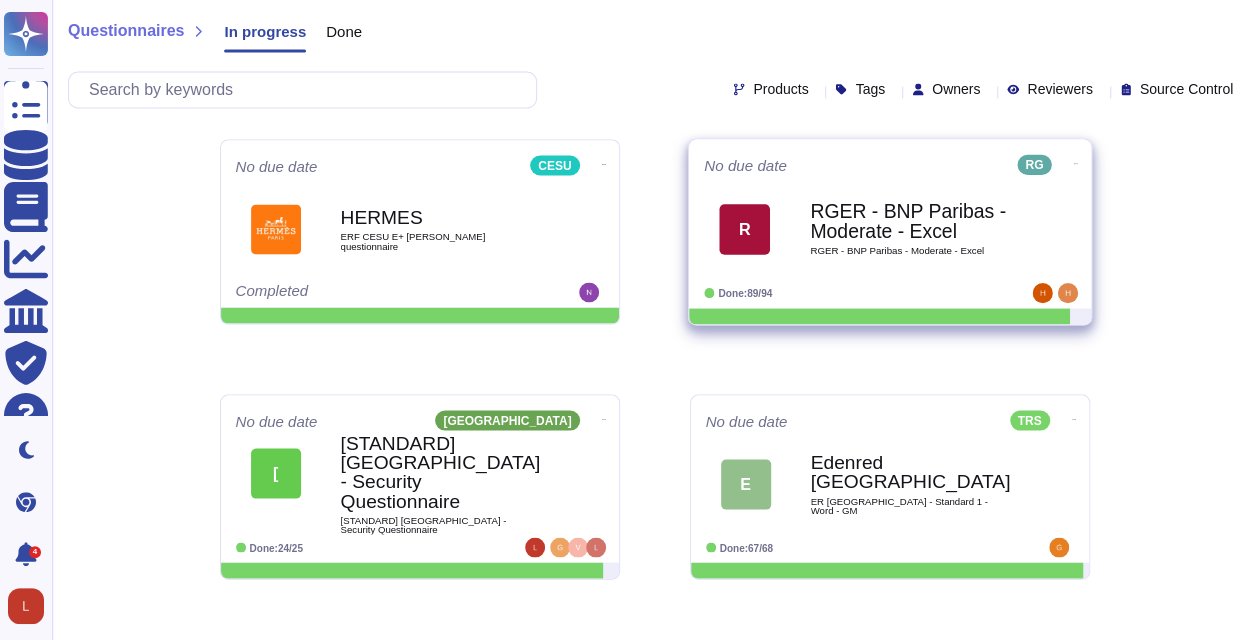 scroll, scrollTop: 1800, scrollLeft: 0, axis: vertical 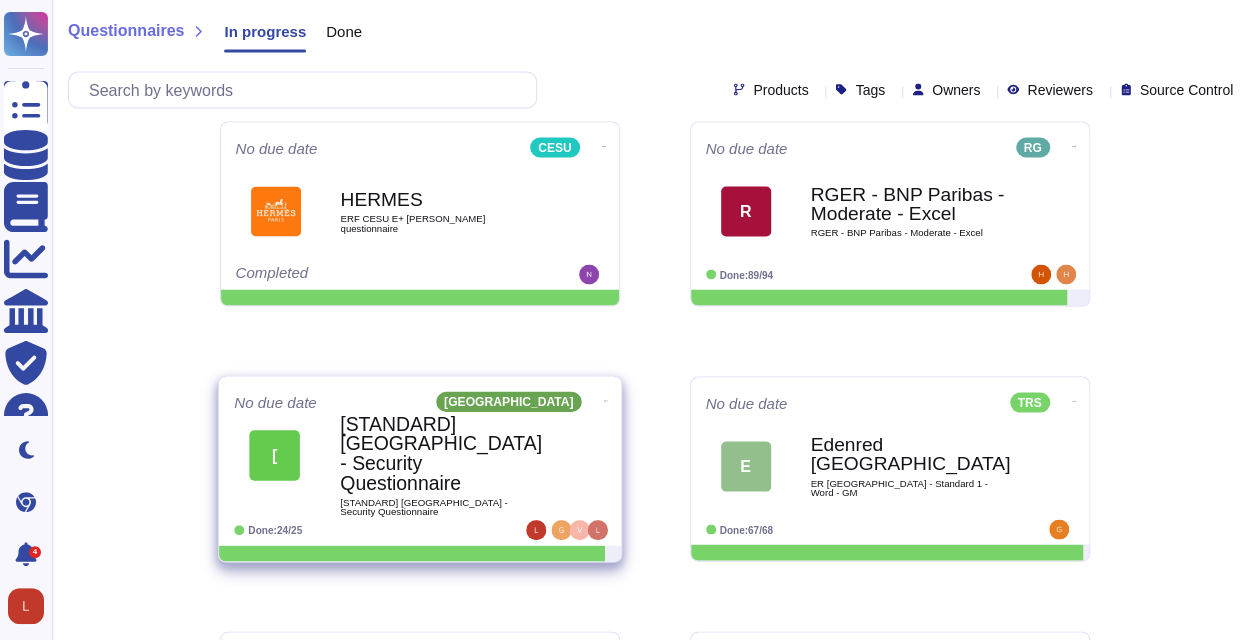 click 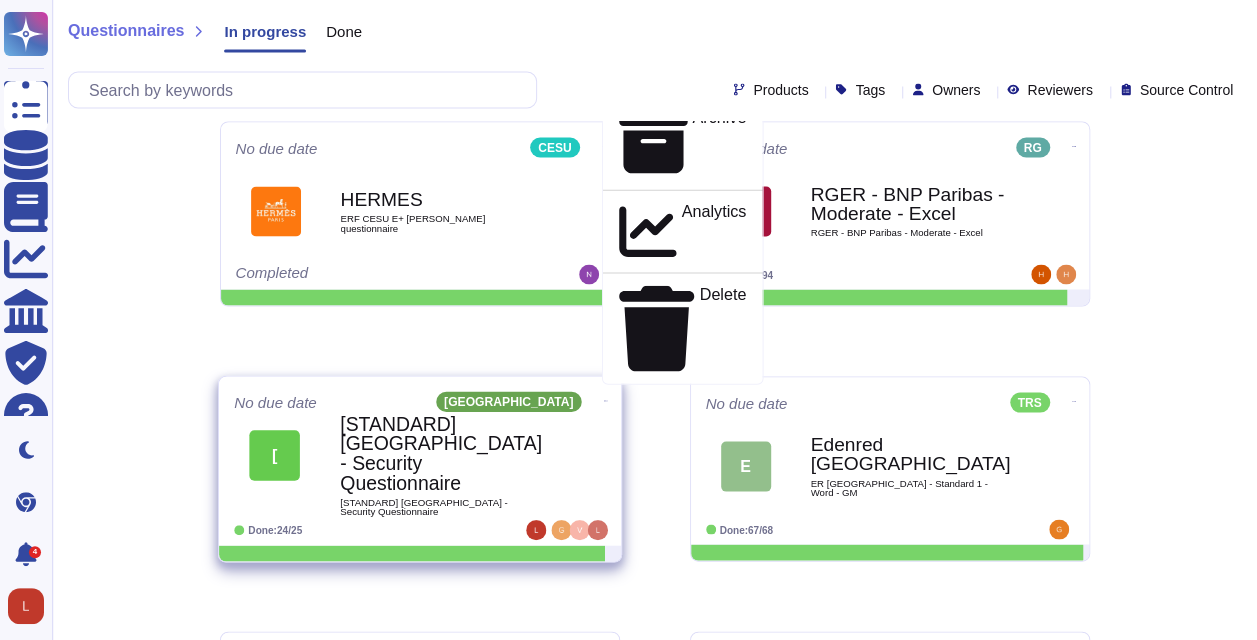 click on "Edit" at bounding box center (732, -101) 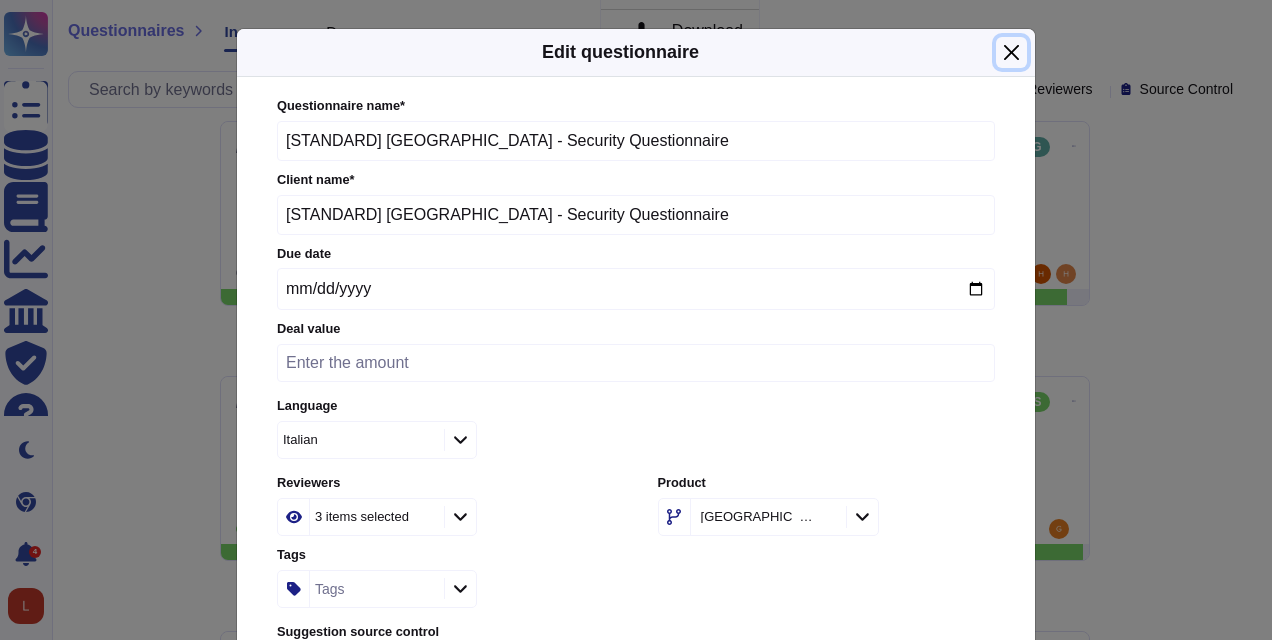 click at bounding box center (1011, 52) 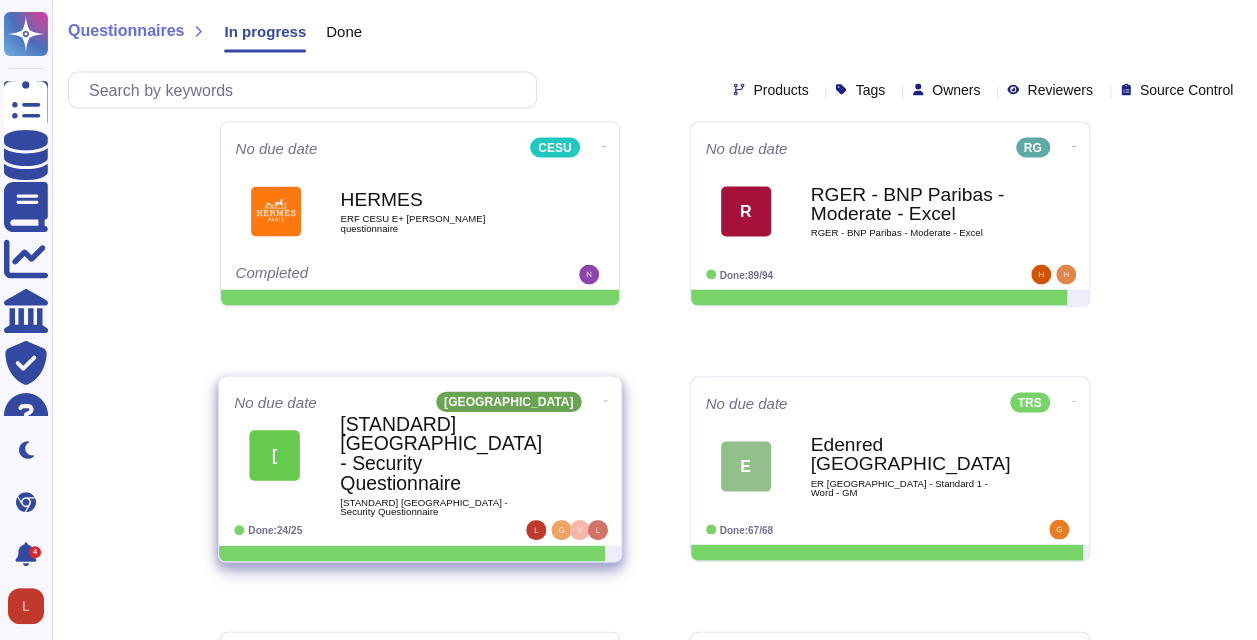 click on "[STANDARD] [GEOGRAPHIC_DATA] - Security Questionnaire [STANDARD] [GEOGRAPHIC_DATA] - Security Questionnaire" at bounding box center [441, 465] 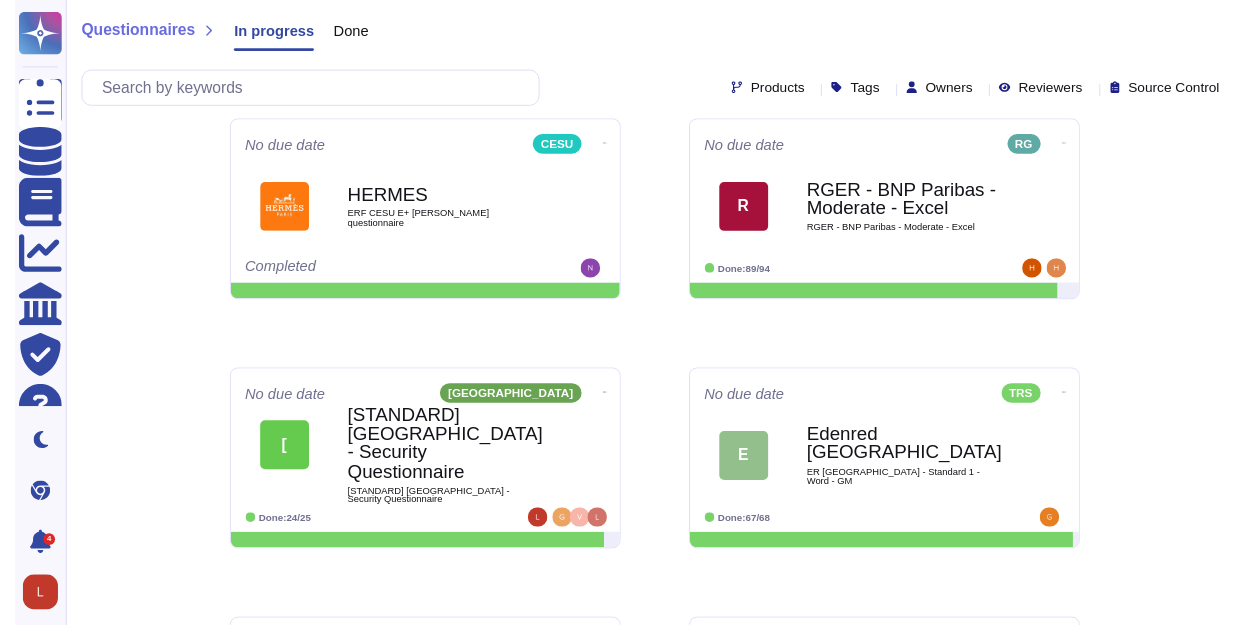 scroll, scrollTop: 0, scrollLeft: 0, axis: both 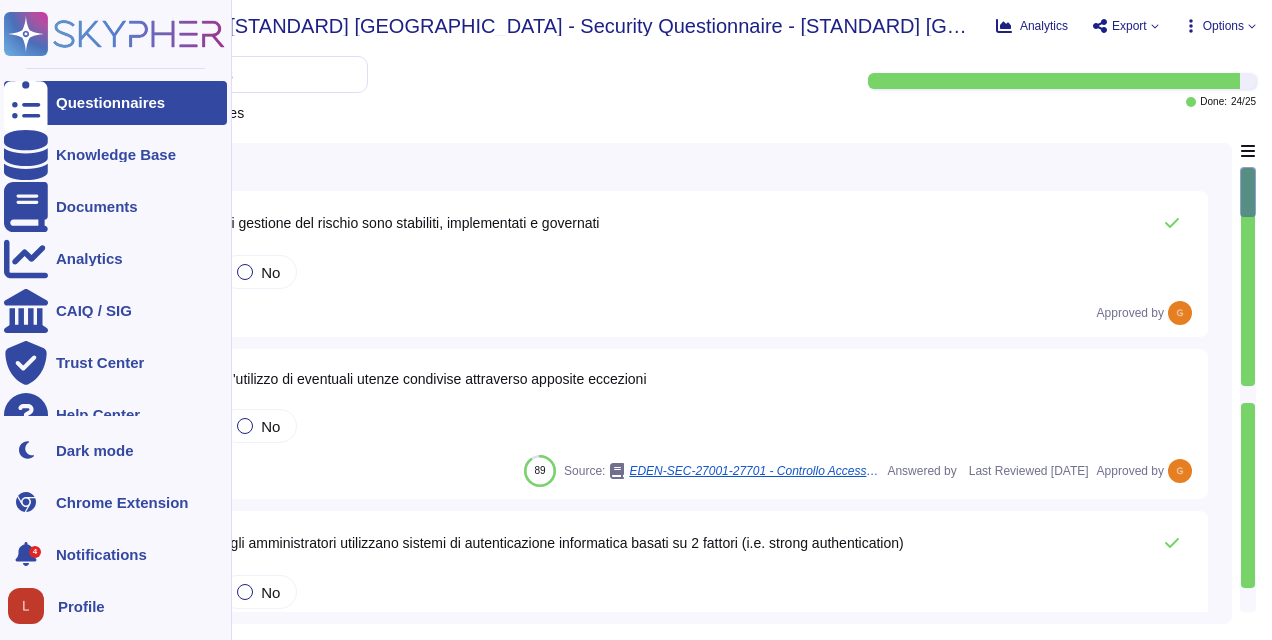 click at bounding box center [26, 103] 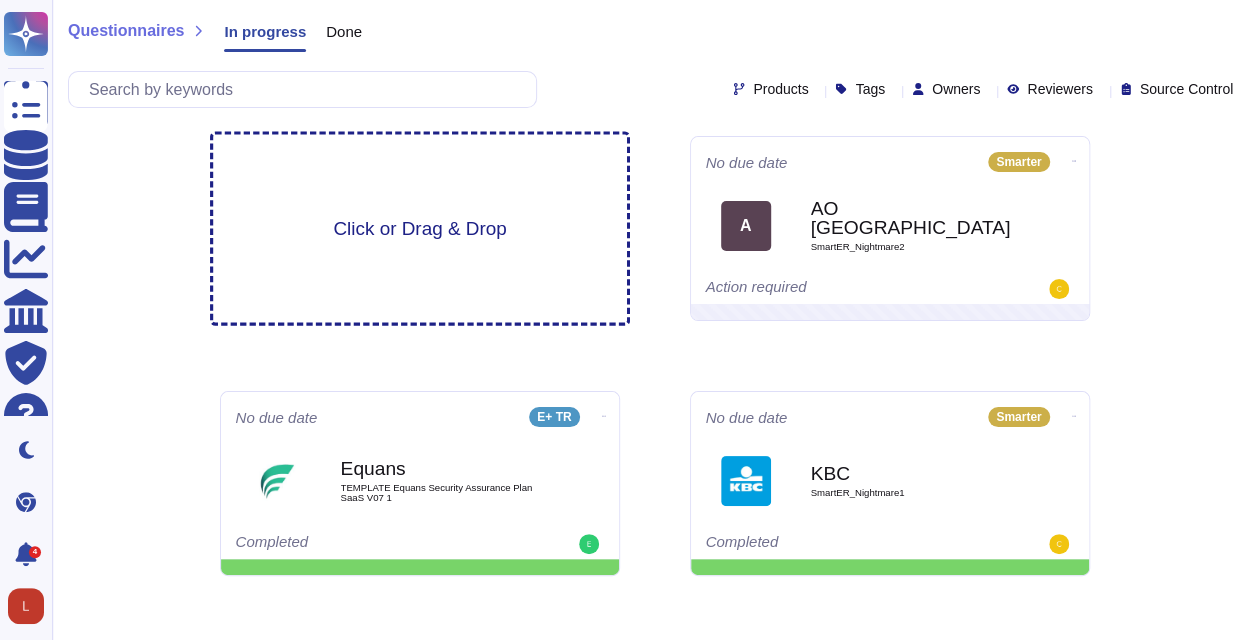 click on "Click or Drag & Drop" at bounding box center [419, 228] 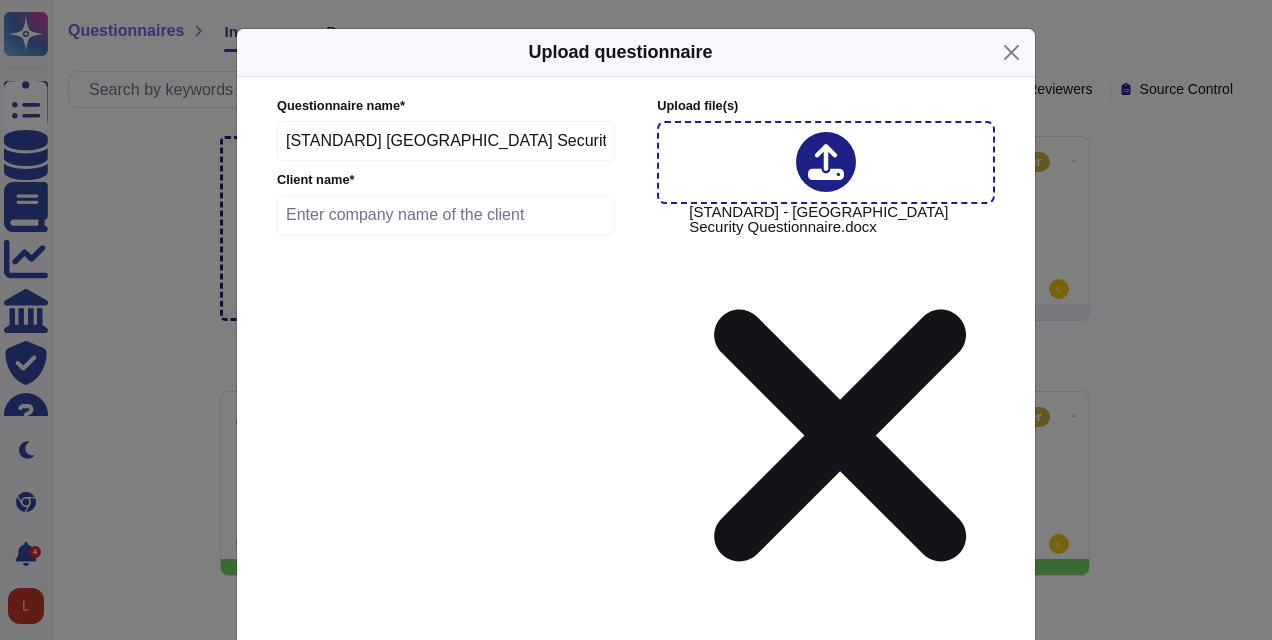 drag, startPoint x: 570, startPoint y: 142, endPoint x: 239, endPoint y: 151, distance: 331.12234 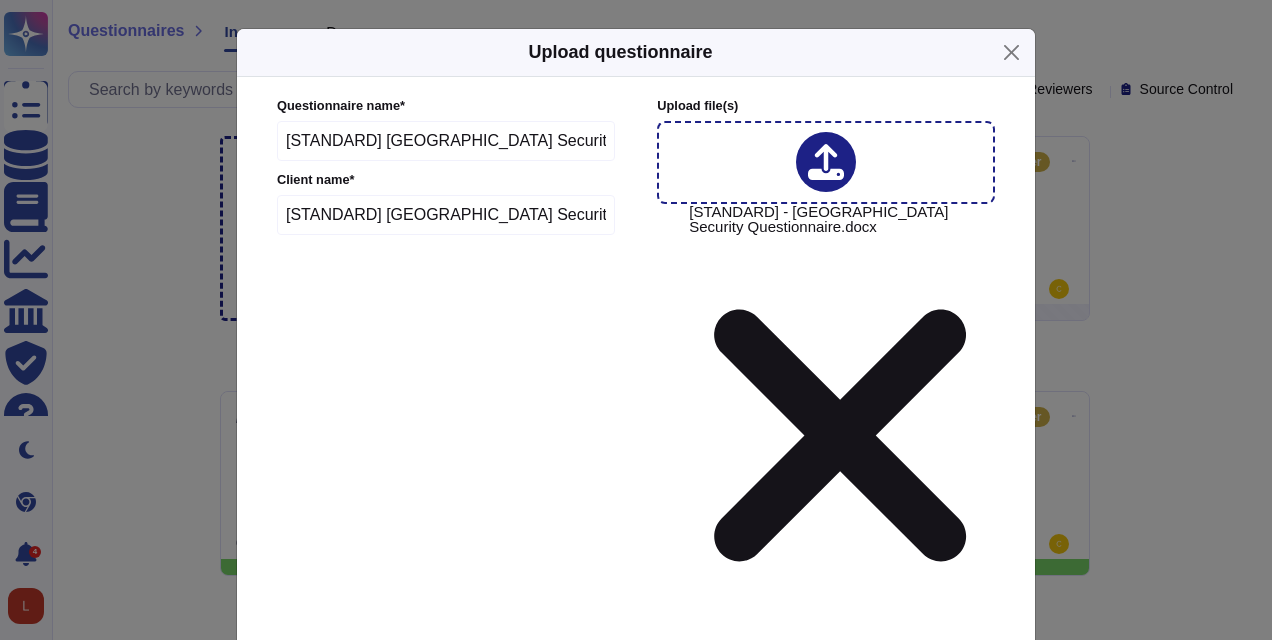 click on "Users" at bounding box center [374, 850] 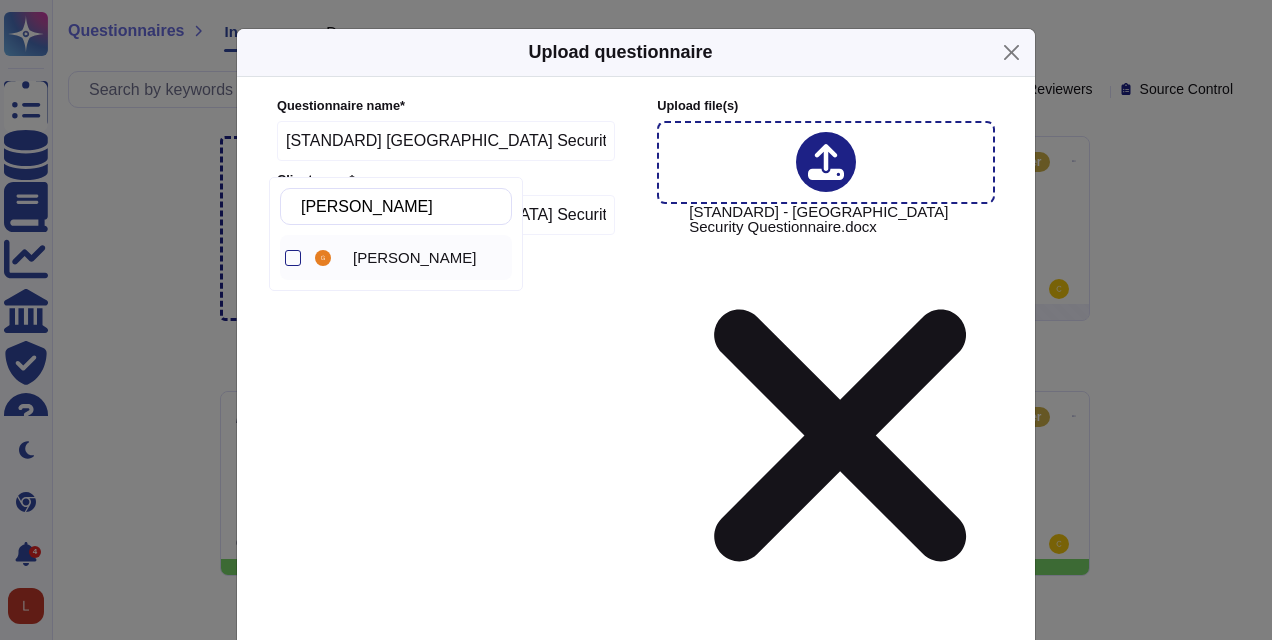 click on "[PERSON_NAME]" at bounding box center (414, 258) 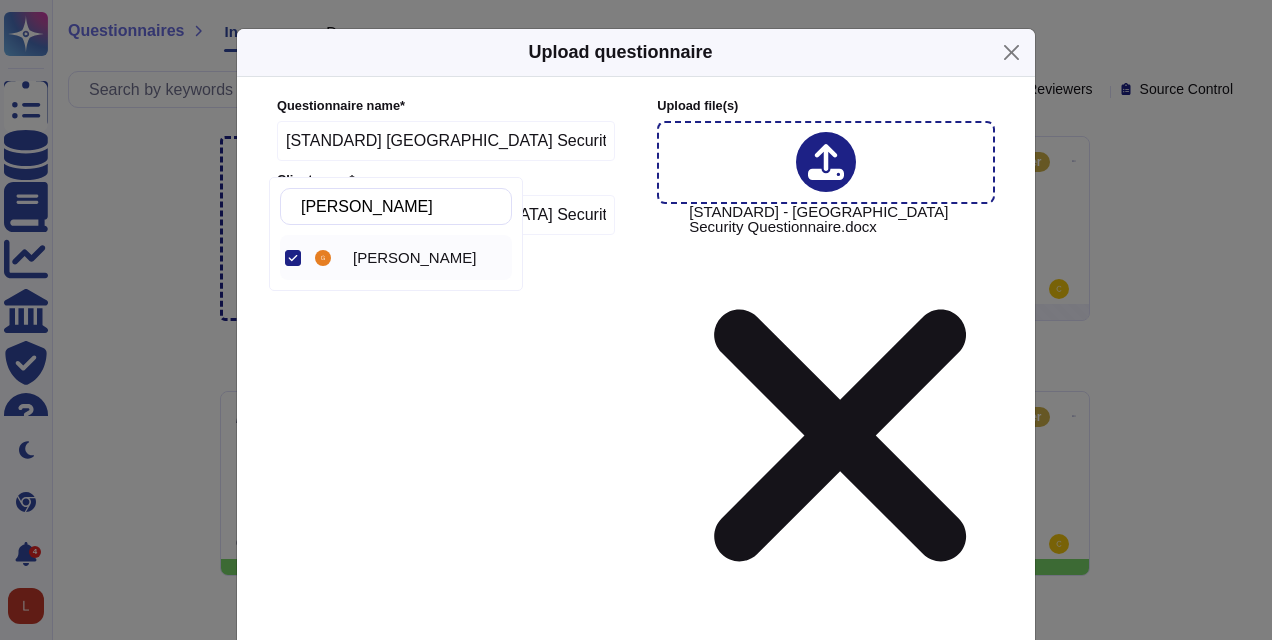 type on "[PERSON_NAME]" 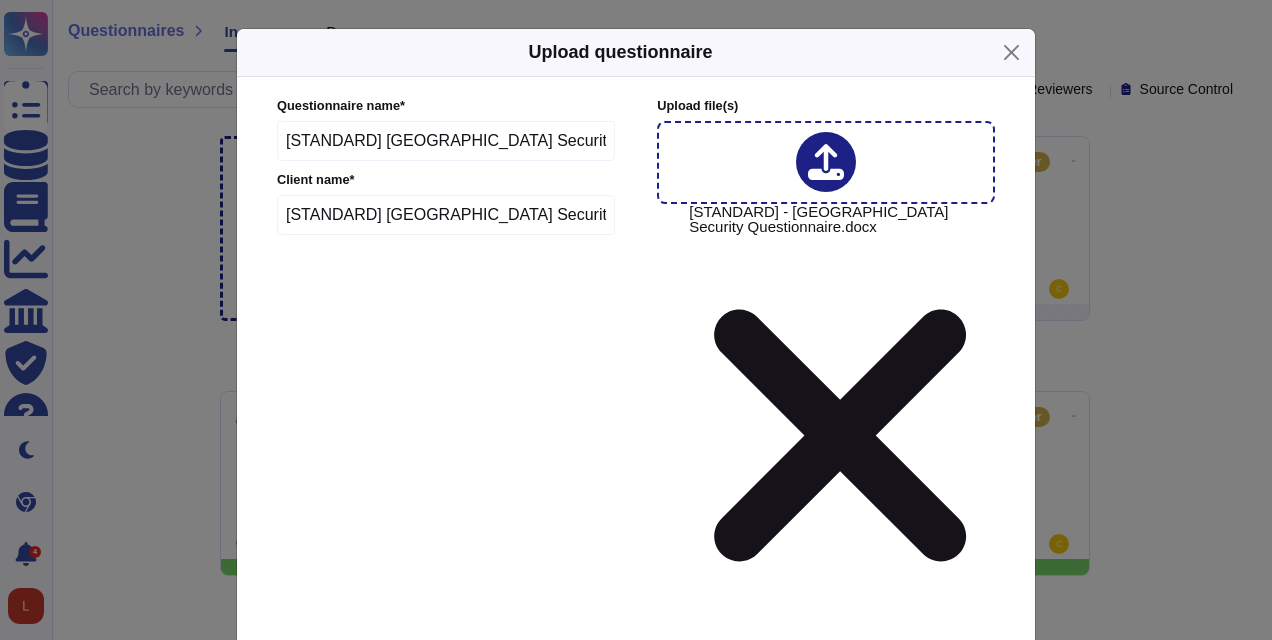click at bounding box center [479, 850] 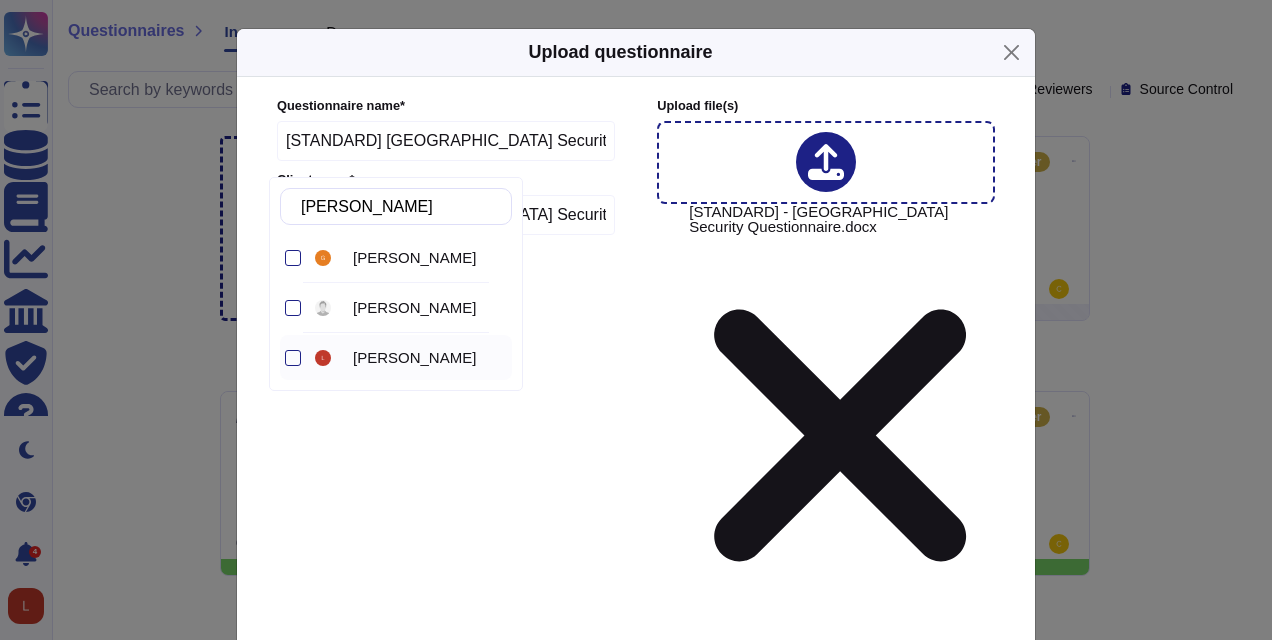click on "[PERSON_NAME]" at bounding box center (414, 358) 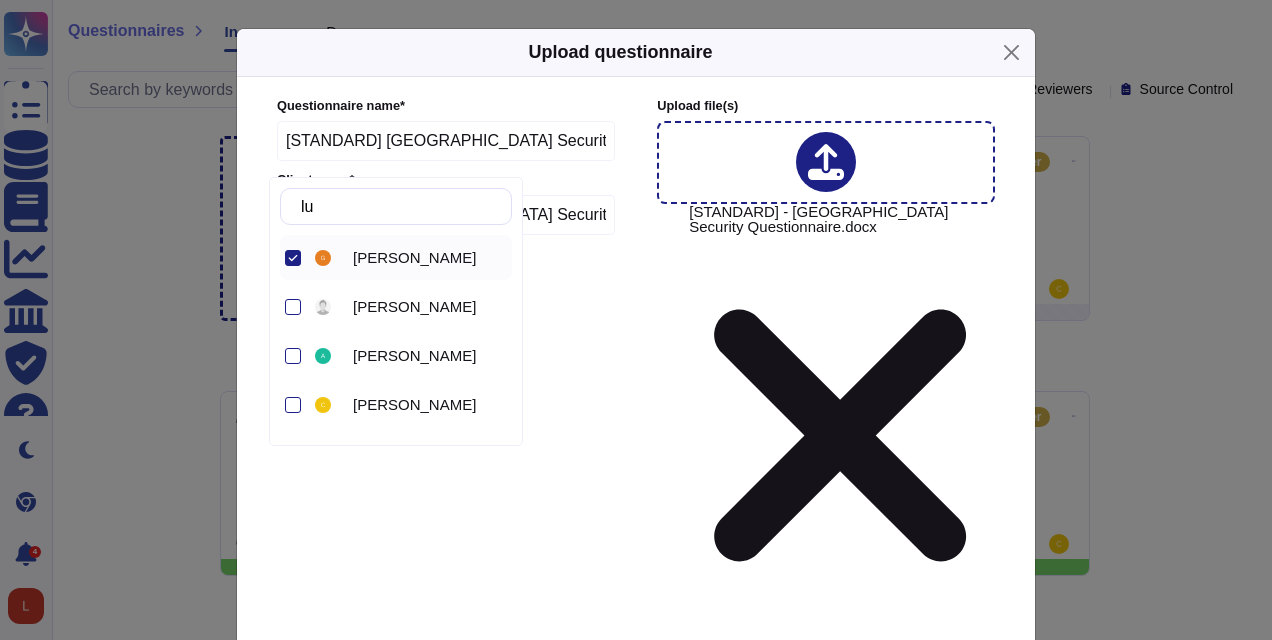 type on "l" 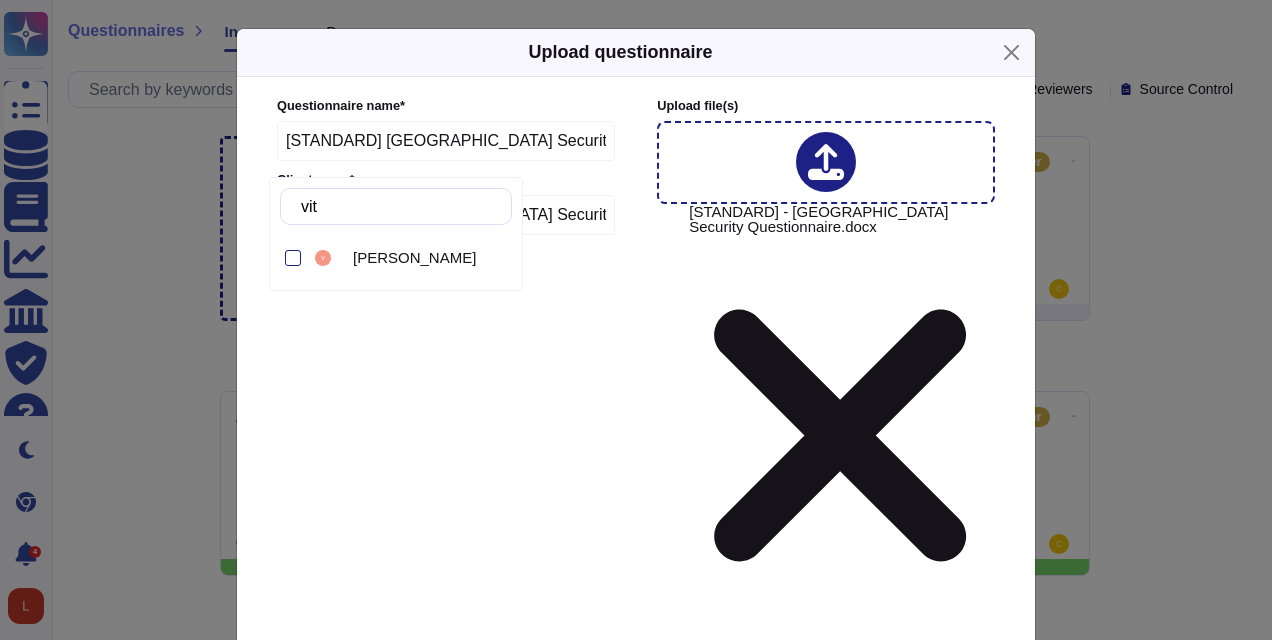 type on "[PERSON_NAME]" 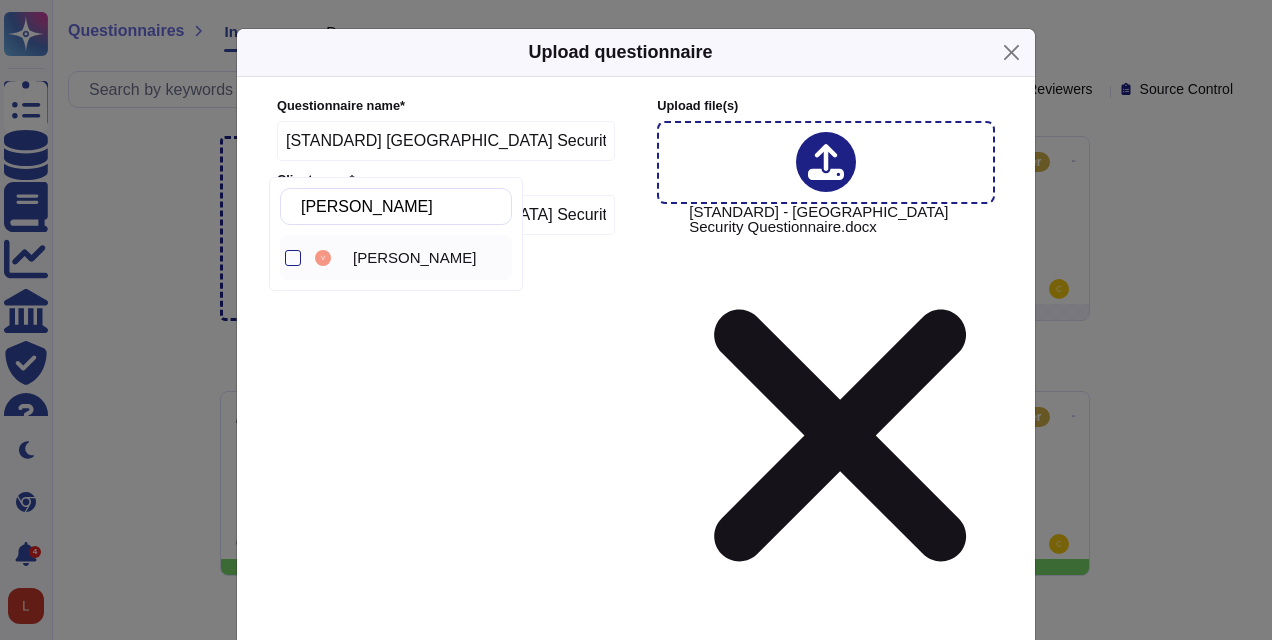 click on "[PERSON_NAME]" at bounding box center [414, 258] 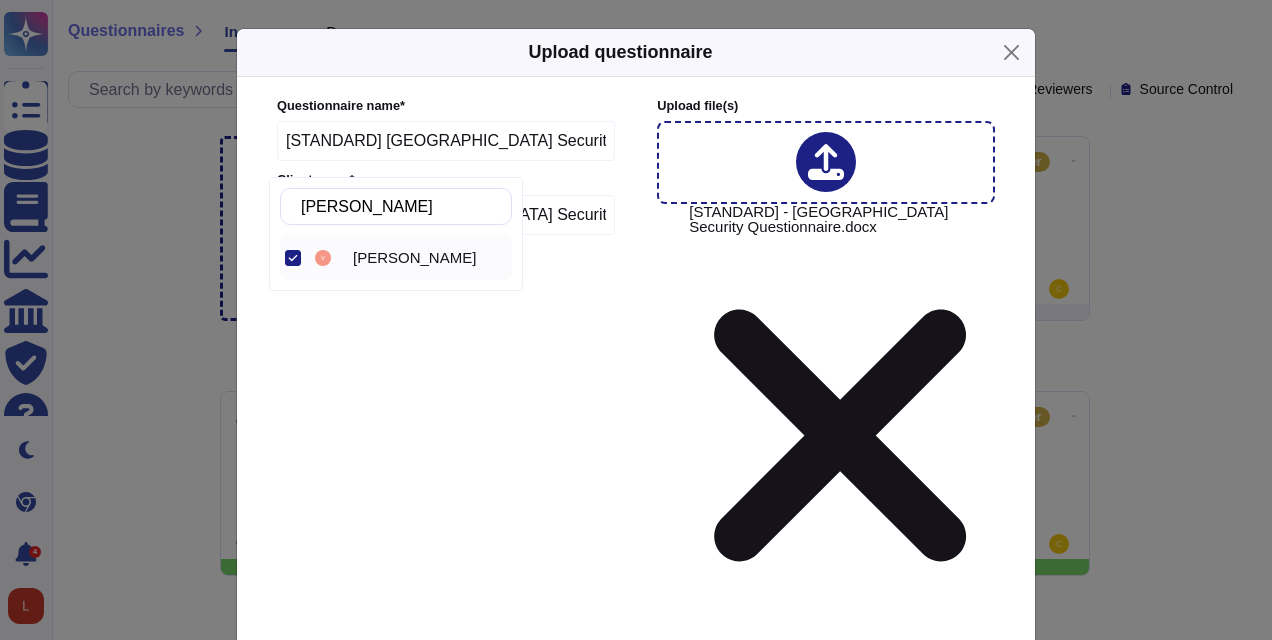 click 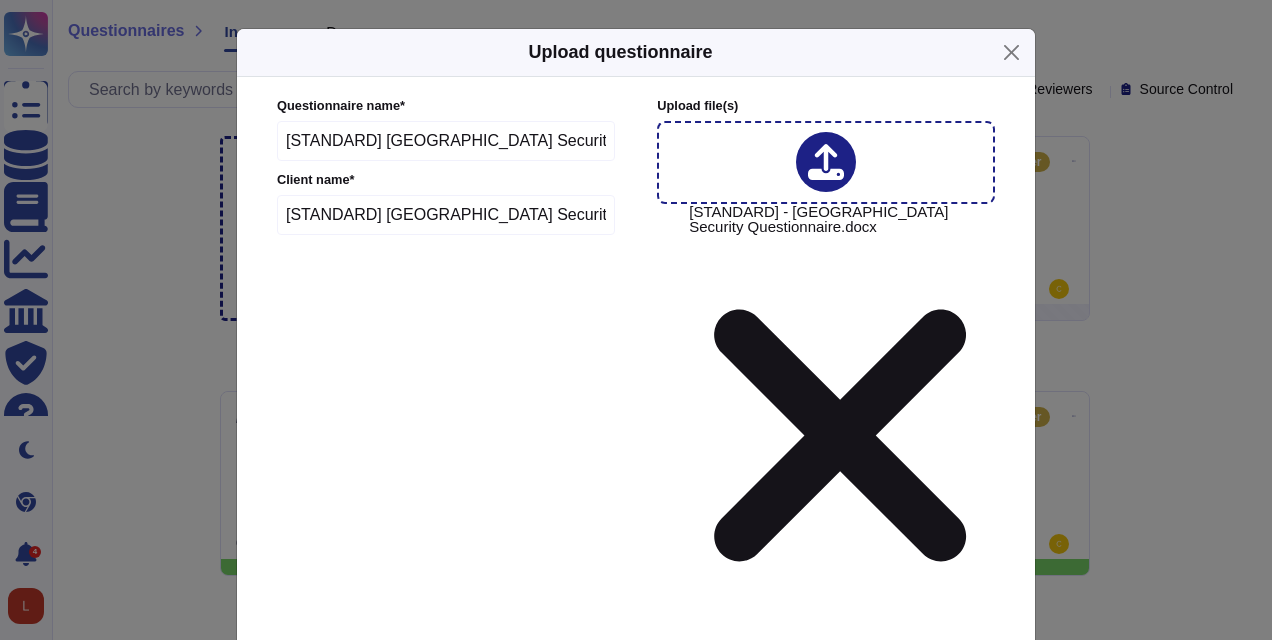 click on "Edenred Wide" at bounding box center (755, 778) 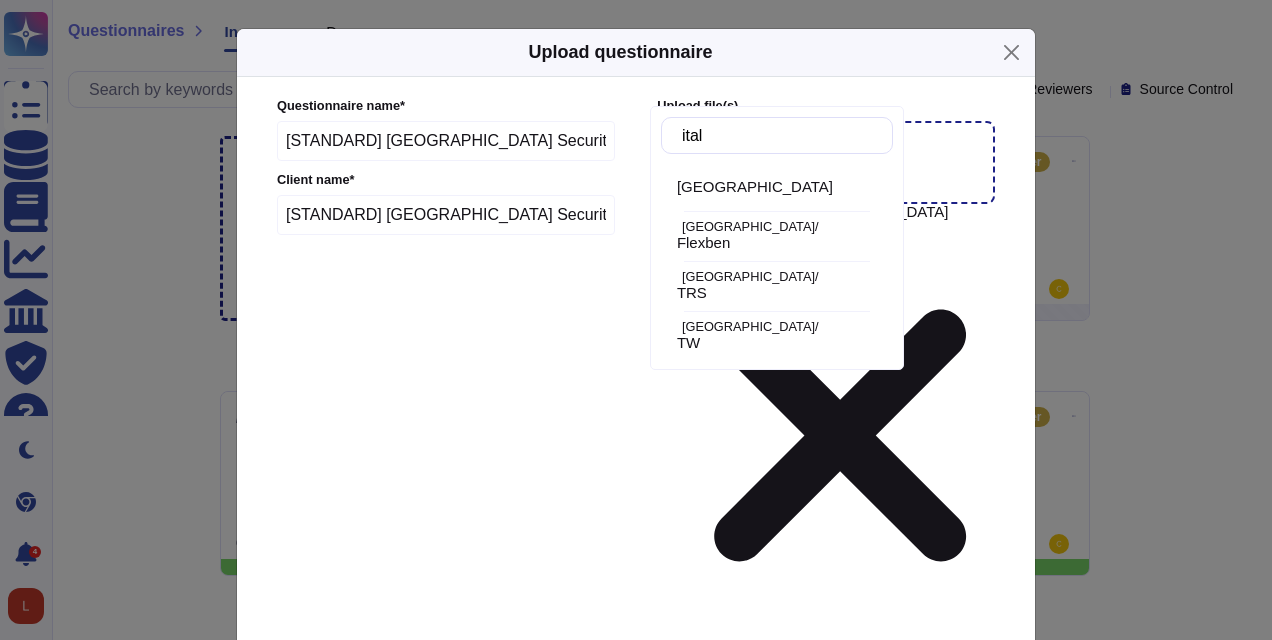 type on "[GEOGRAPHIC_DATA]" 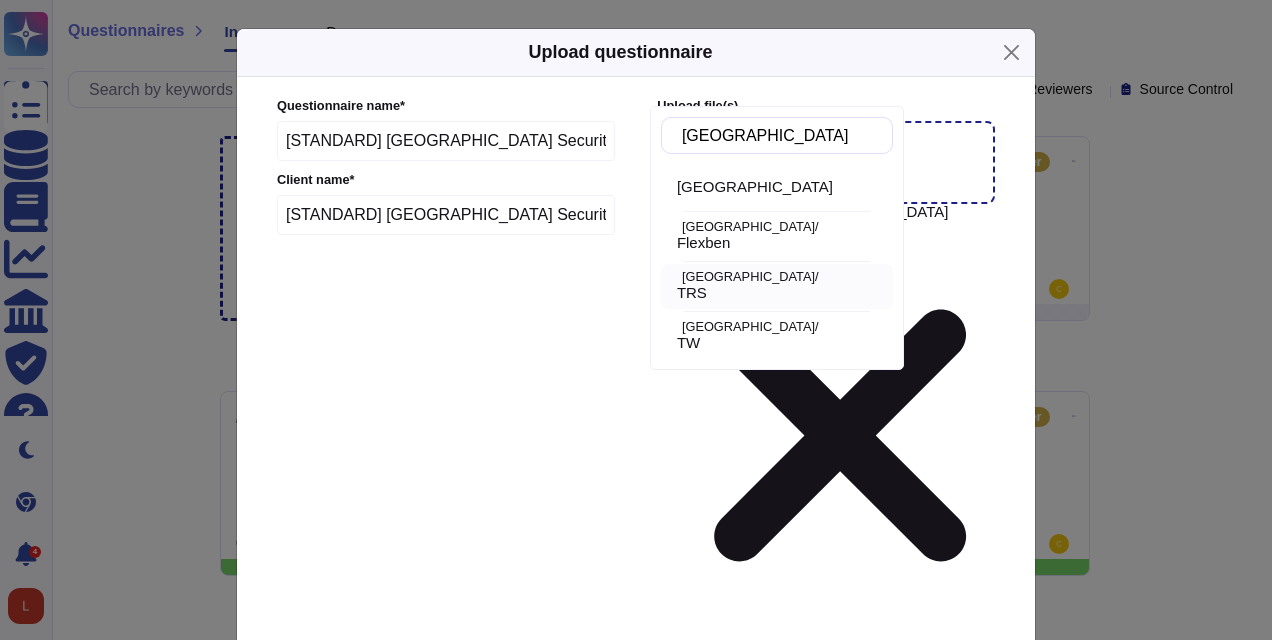 click on "TRS" at bounding box center (781, 293) 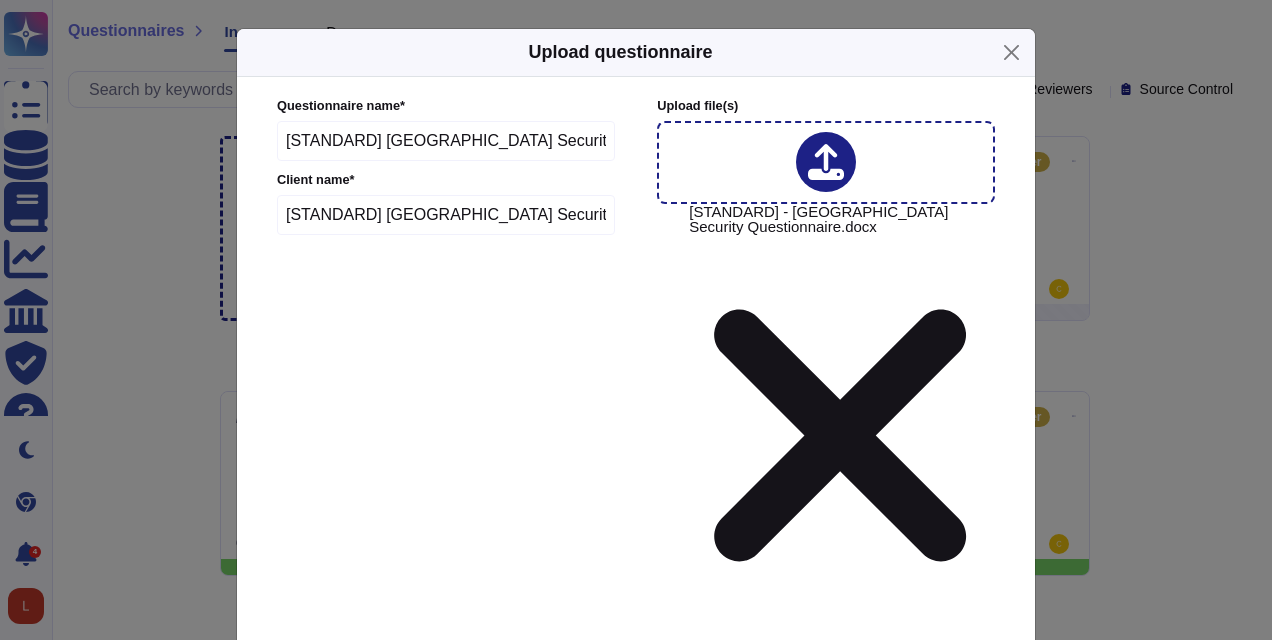 click at bounding box center (841, 692) 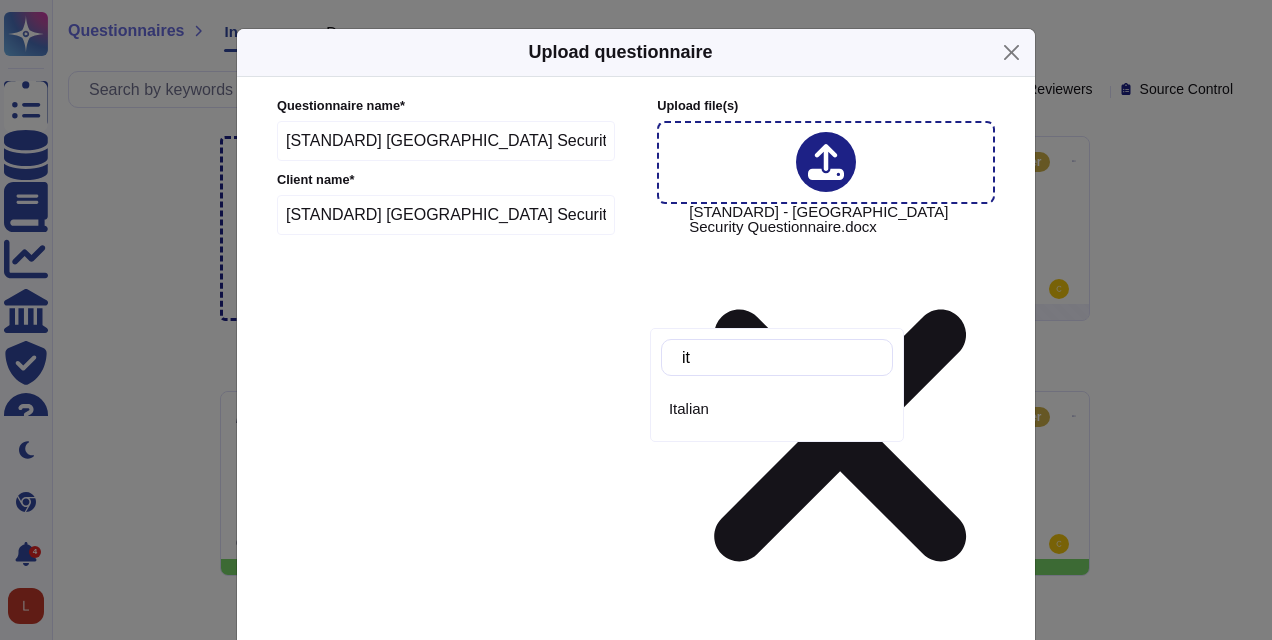 type on "ita" 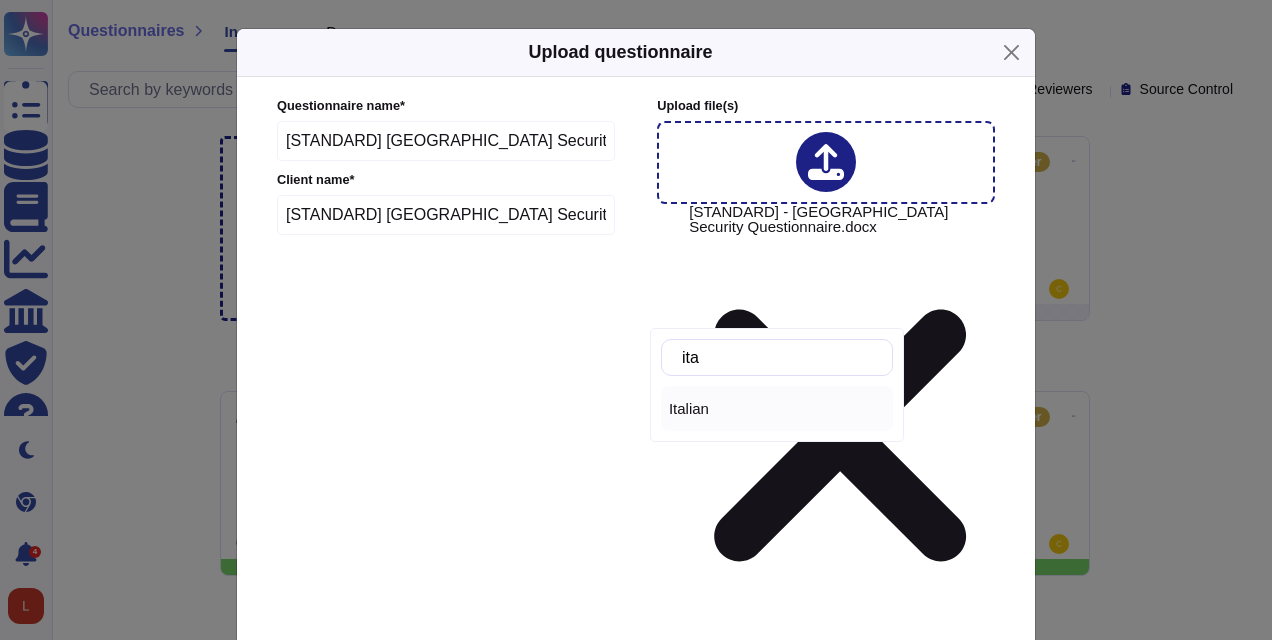 click on "Italian" at bounding box center (777, 409) 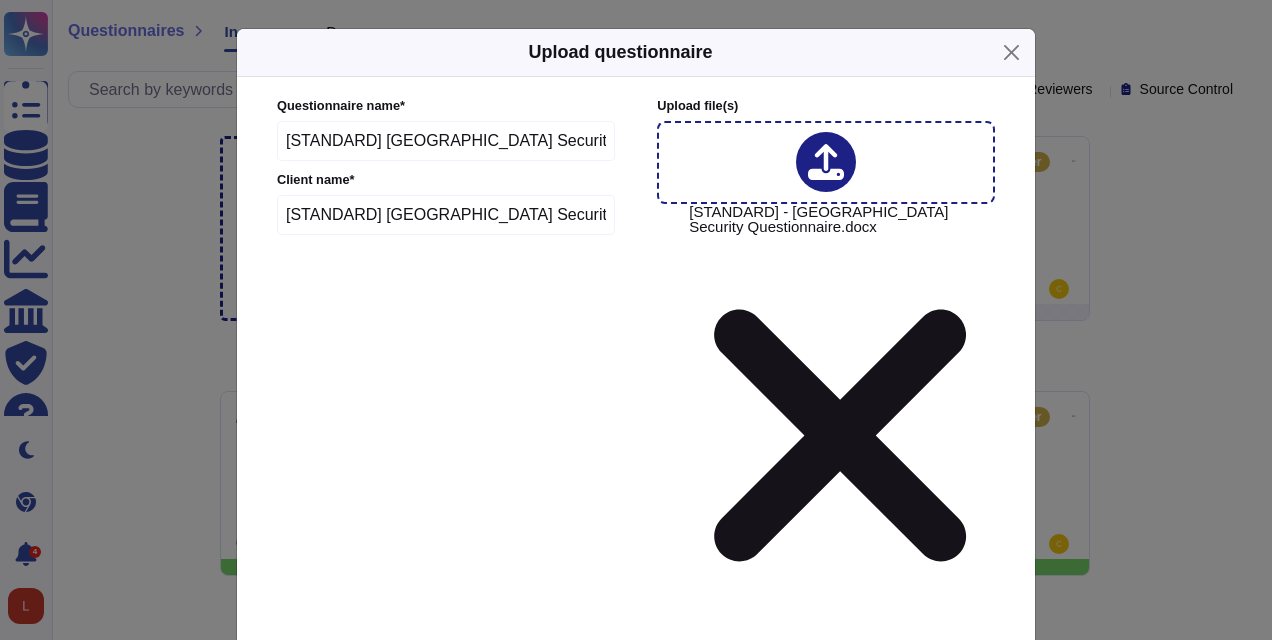click on "Upload" at bounding box center [636, 989] 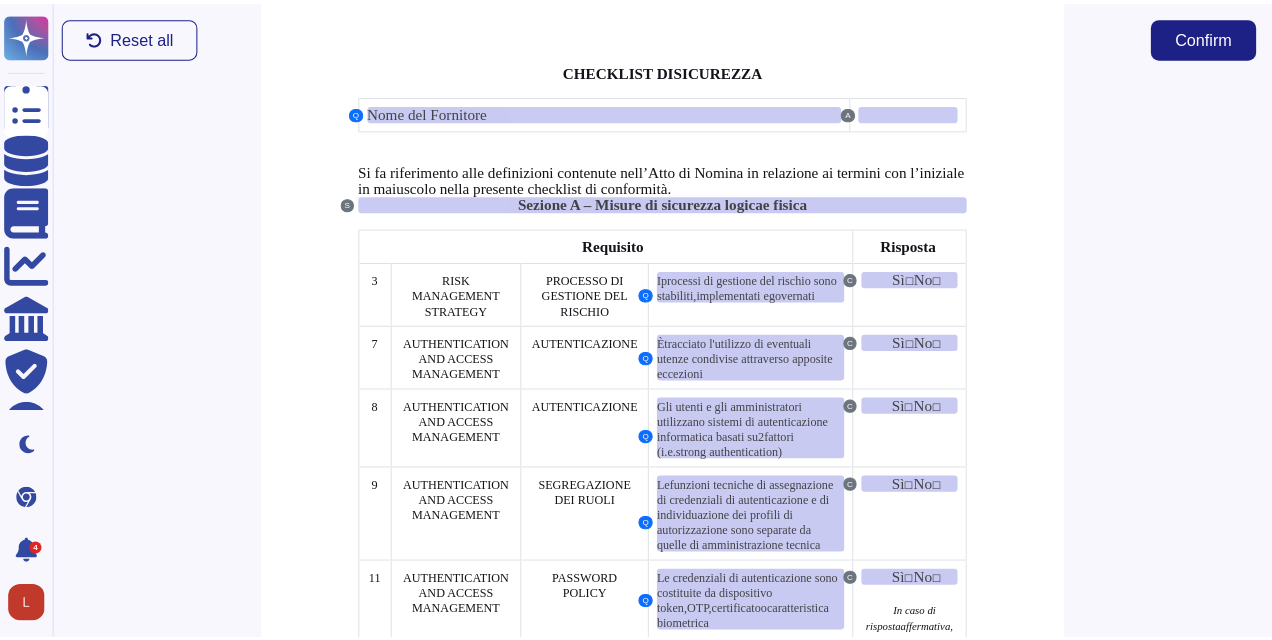 scroll, scrollTop: 100, scrollLeft: 0, axis: vertical 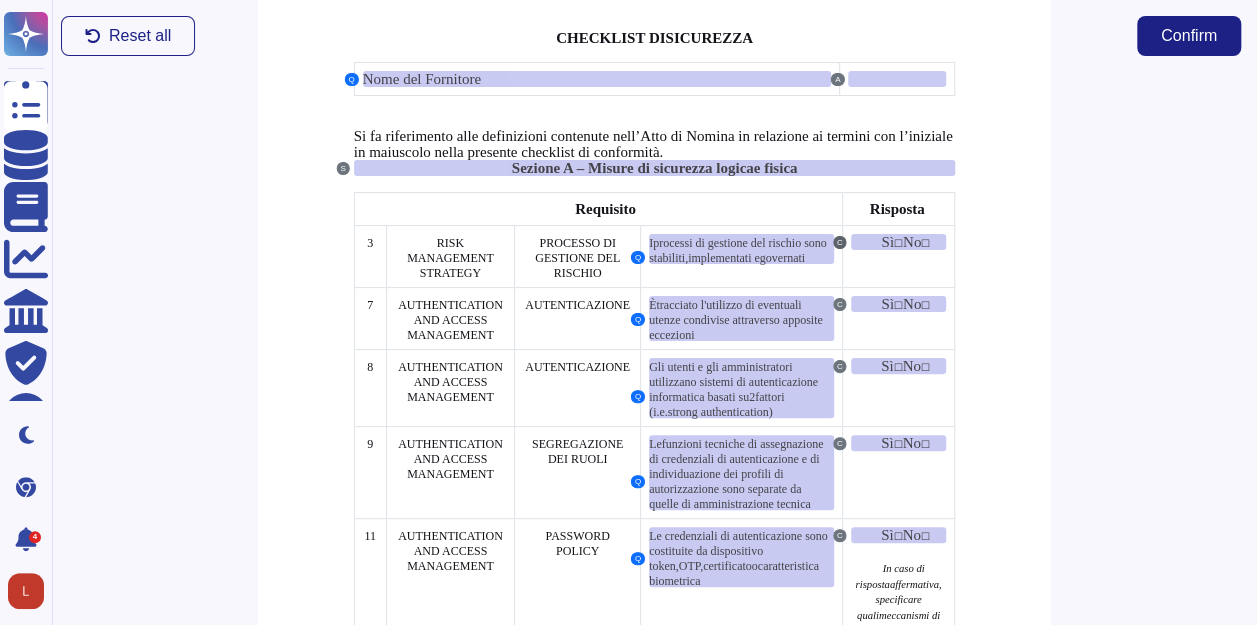 click on "C" at bounding box center [840, 242] 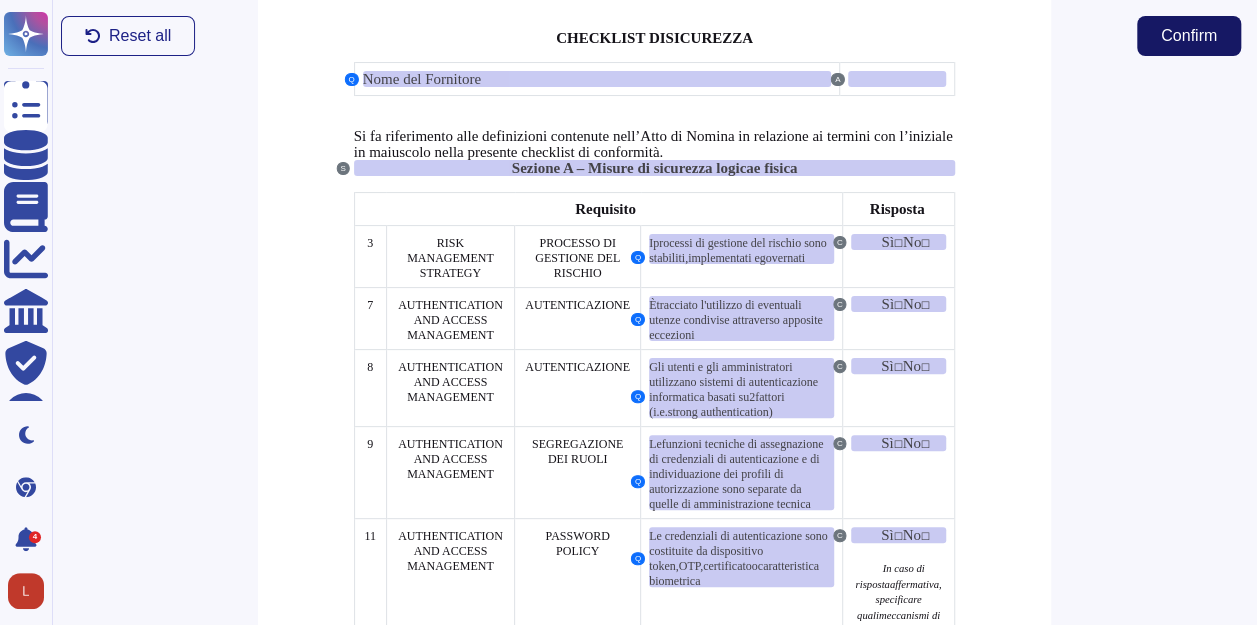 click on "Confirm" at bounding box center [1189, 36] 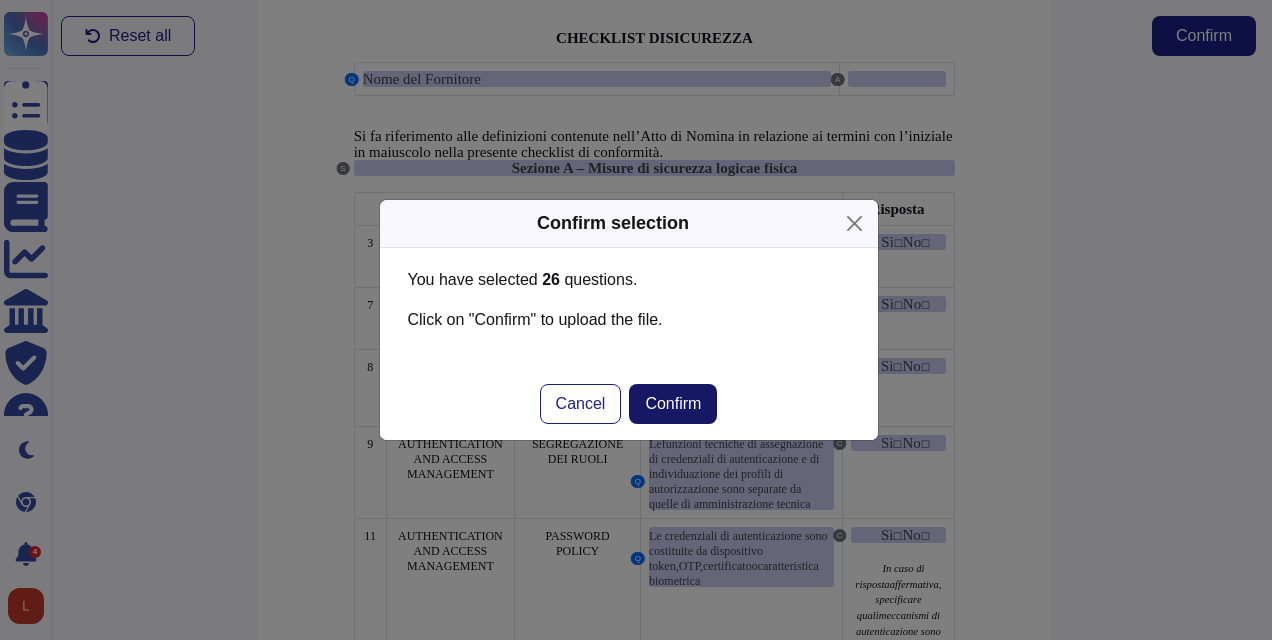 click on "Confirm" at bounding box center [673, 404] 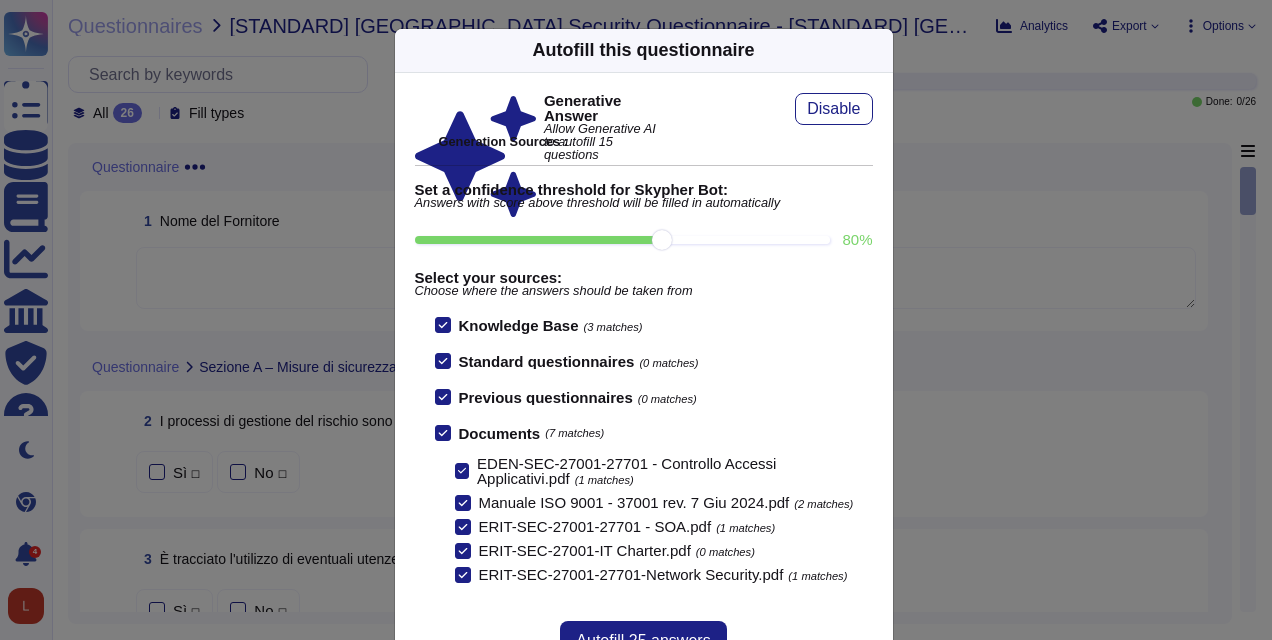 scroll, scrollTop: 2, scrollLeft: 0, axis: vertical 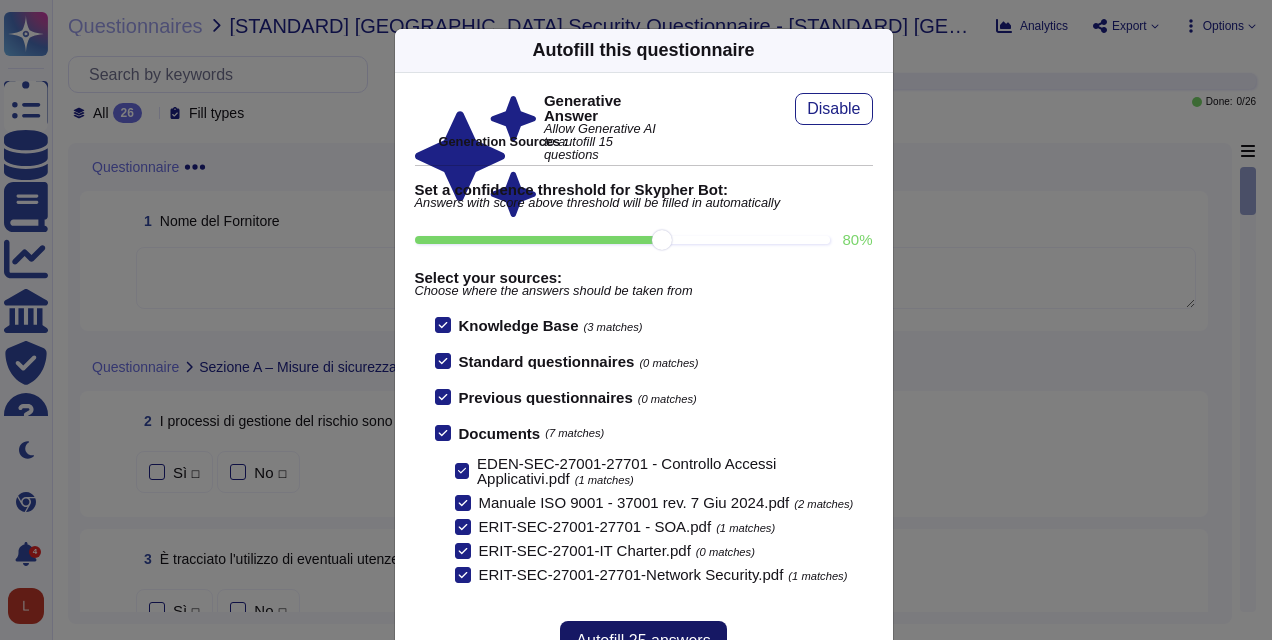 click on "Autofill 25 answers" at bounding box center [643, 641] 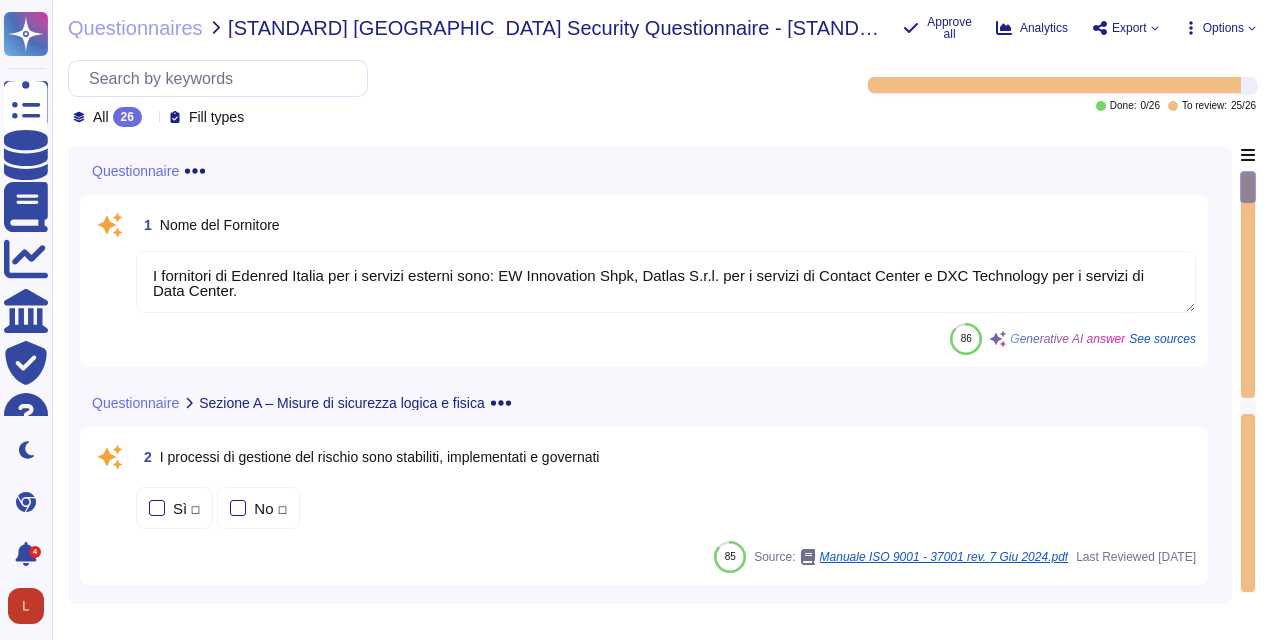 type on "I fornitori di Edenred Italia per i servizi esterni sono: EW Innovation Shpk, Datlas S.r.l. per i servizi di Contact Center e DXC Technology per i servizi di Data Center." 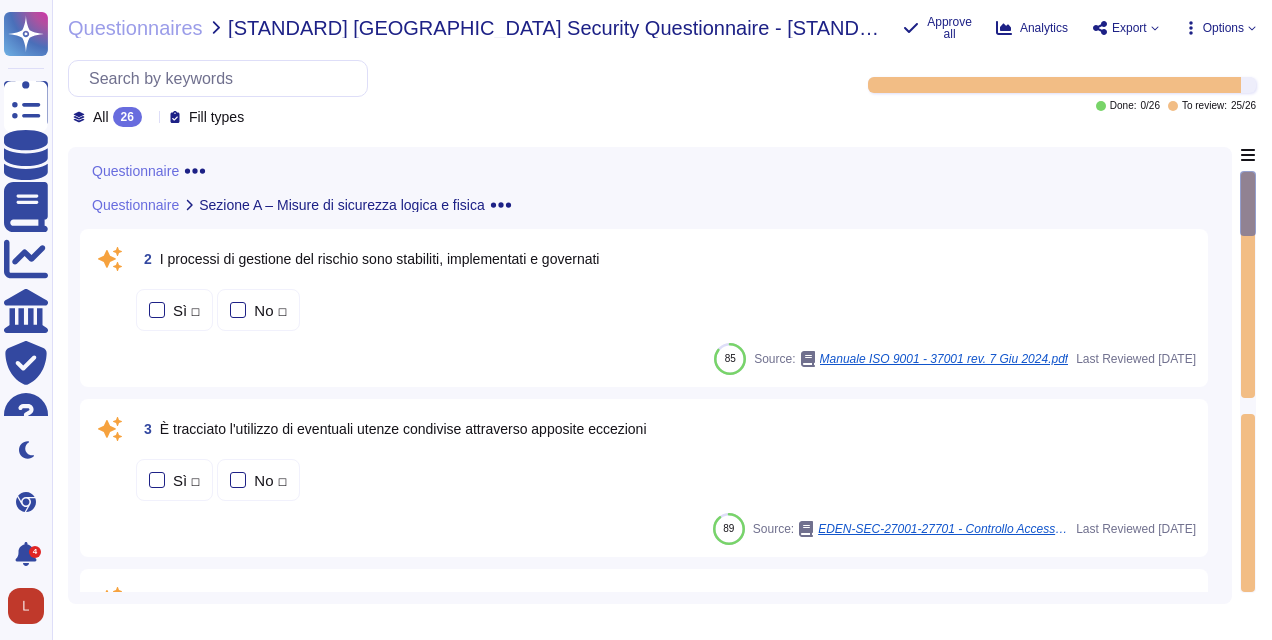 scroll, scrollTop: 200, scrollLeft: 0, axis: vertical 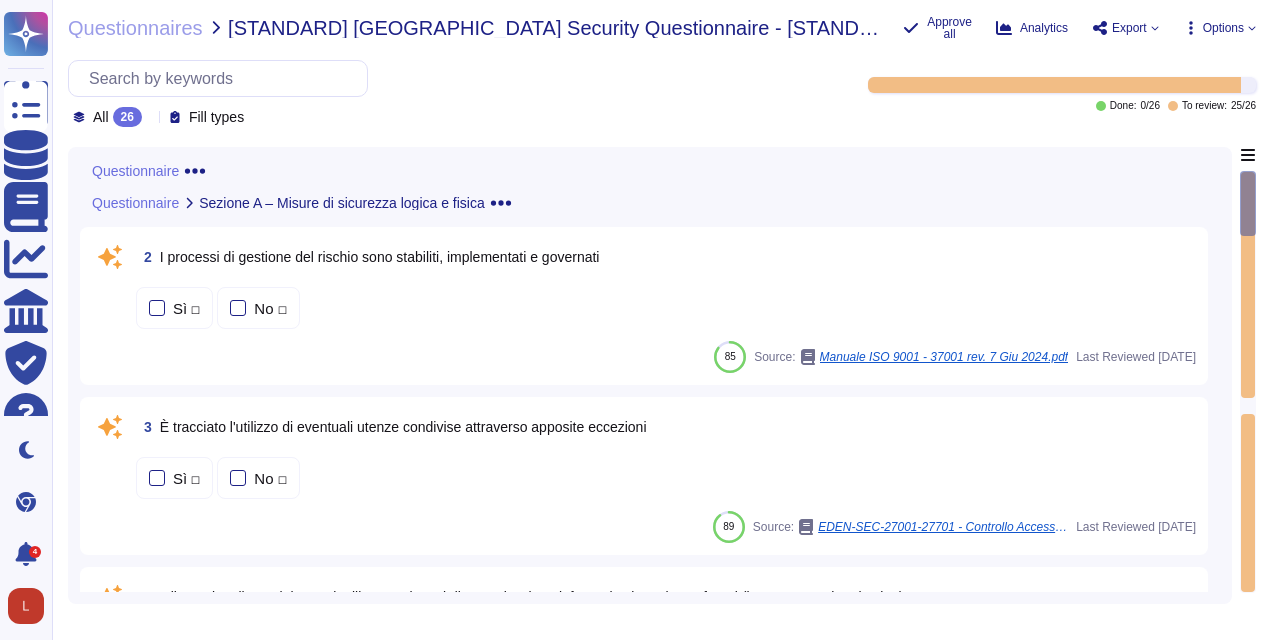 click on "Sì ☐ No ☐" at bounding box center [666, 308] 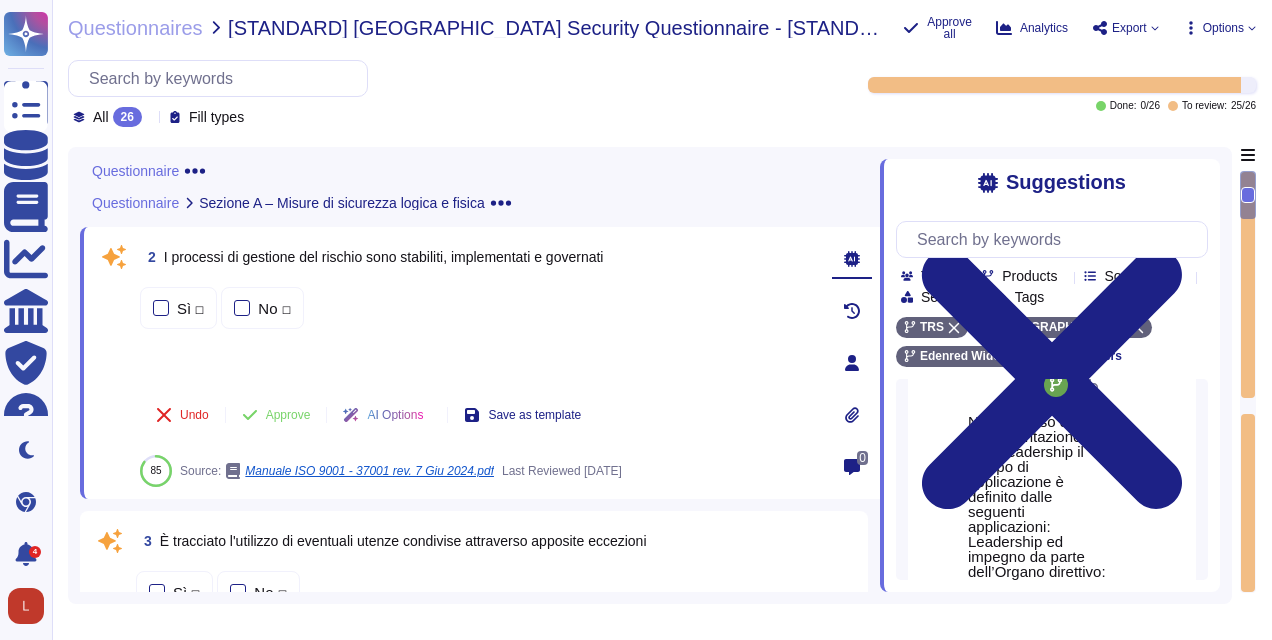 scroll, scrollTop: 0, scrollLeft: 0, axis: both 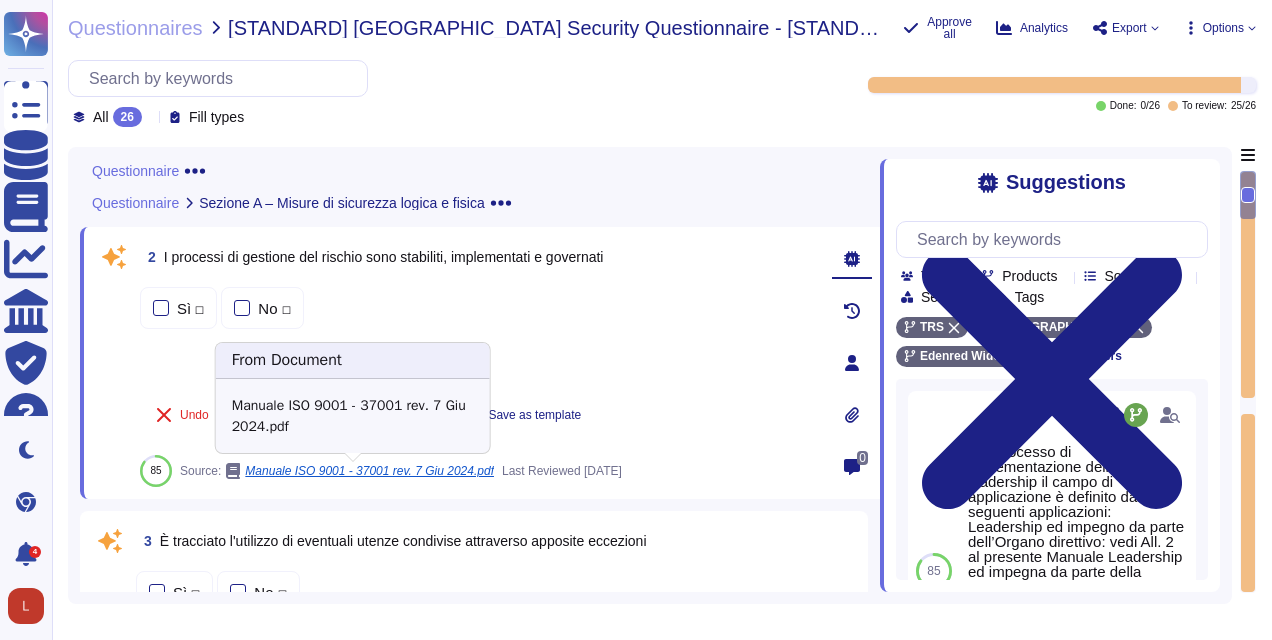 type on "I fornitori di Edenred Italia per i servizi esterni sono: EW Innovation Shpk, Datlas S.r.l. per i servizi di Contact Center e DXC Technology per i servizi di Data Center." 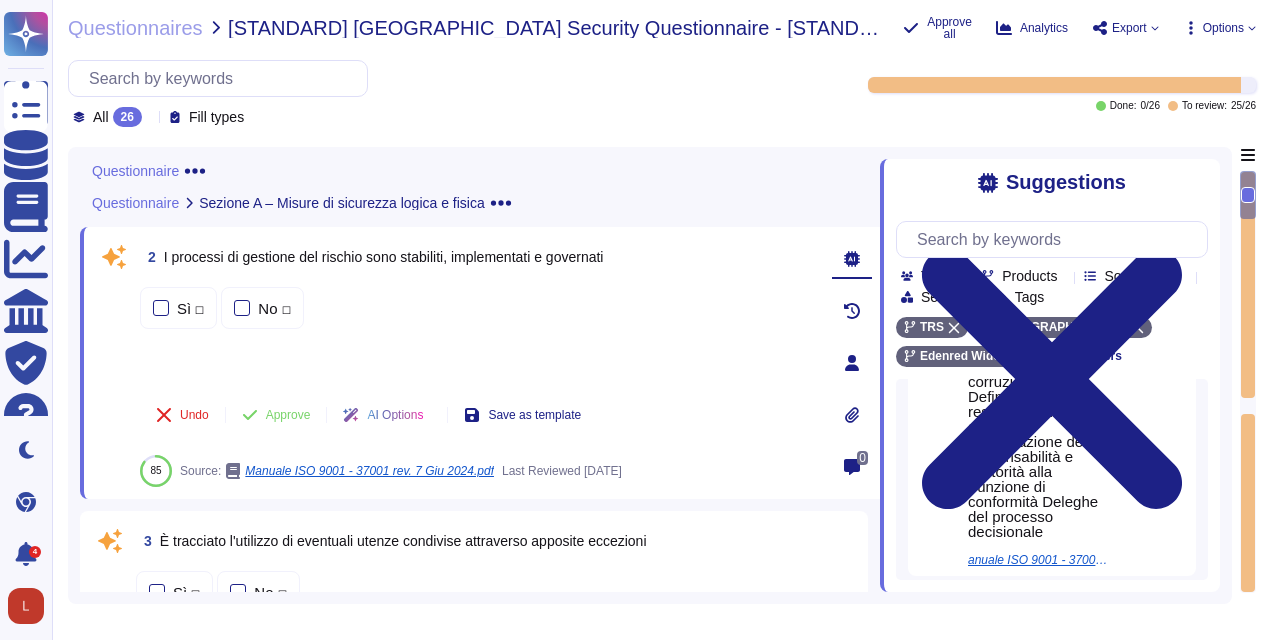 scroll, scrollTop: 400, scrollLeft: 0, axis: vertical 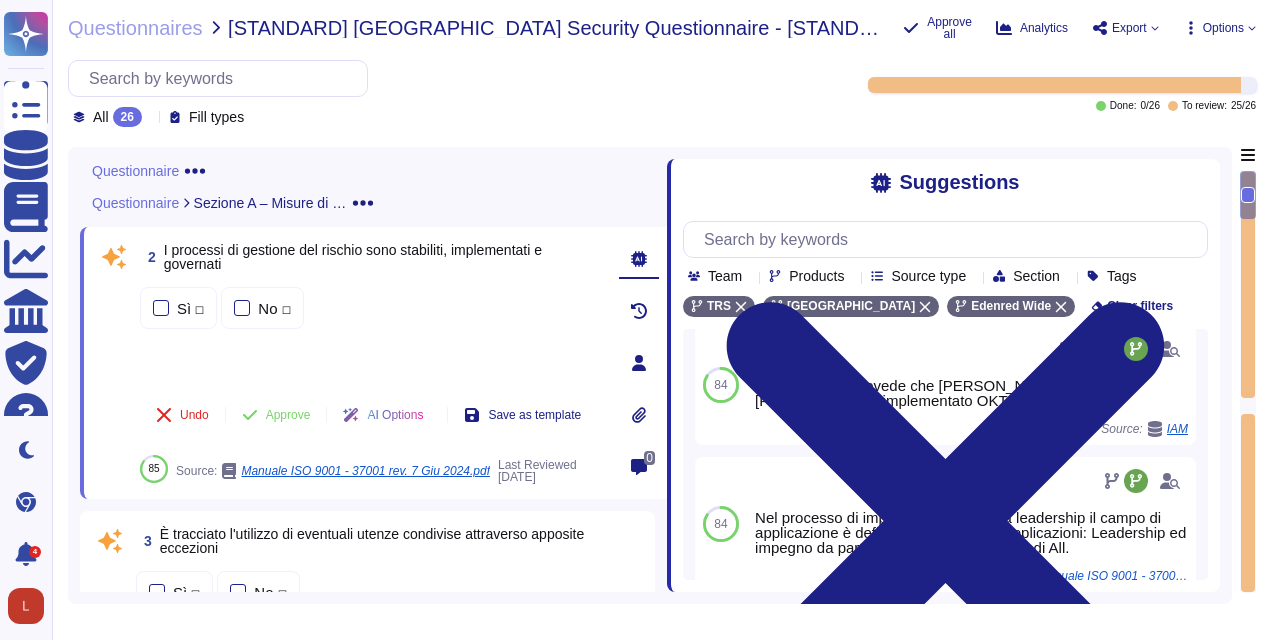 drag, startPoint x: 883, startPoint y: 368, endPoint x: 667, endPoint y: 375, distance: 216.1134 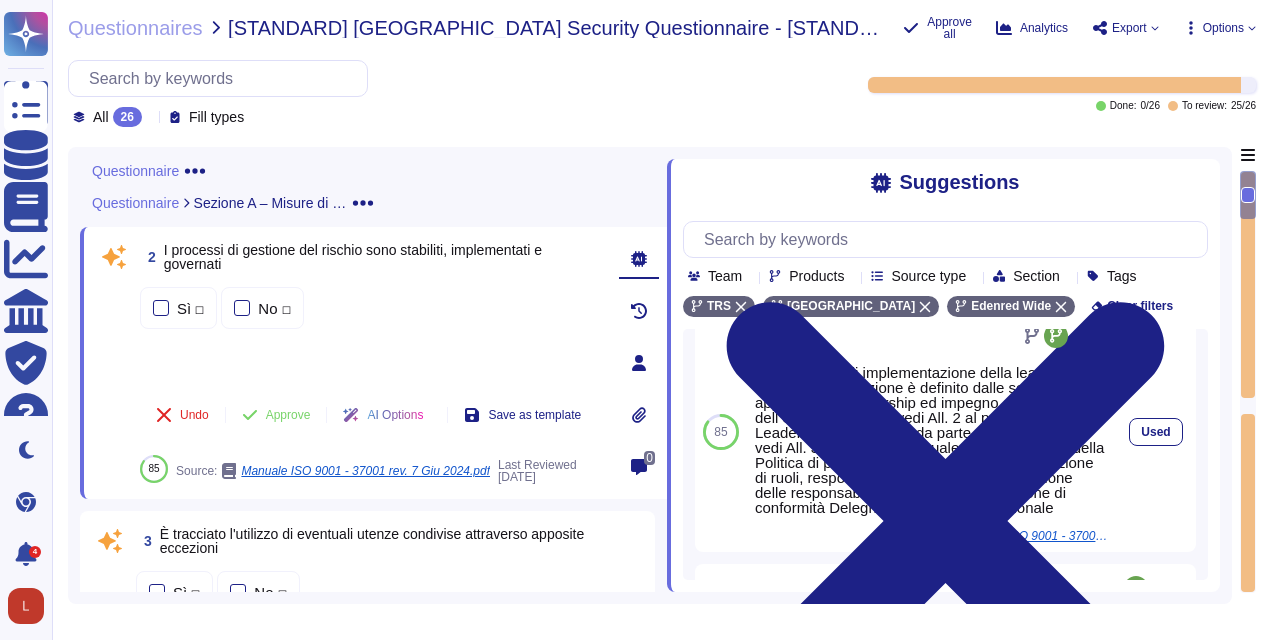 scroll, scrollTop: 0, scrollLeft: 0, axis: both 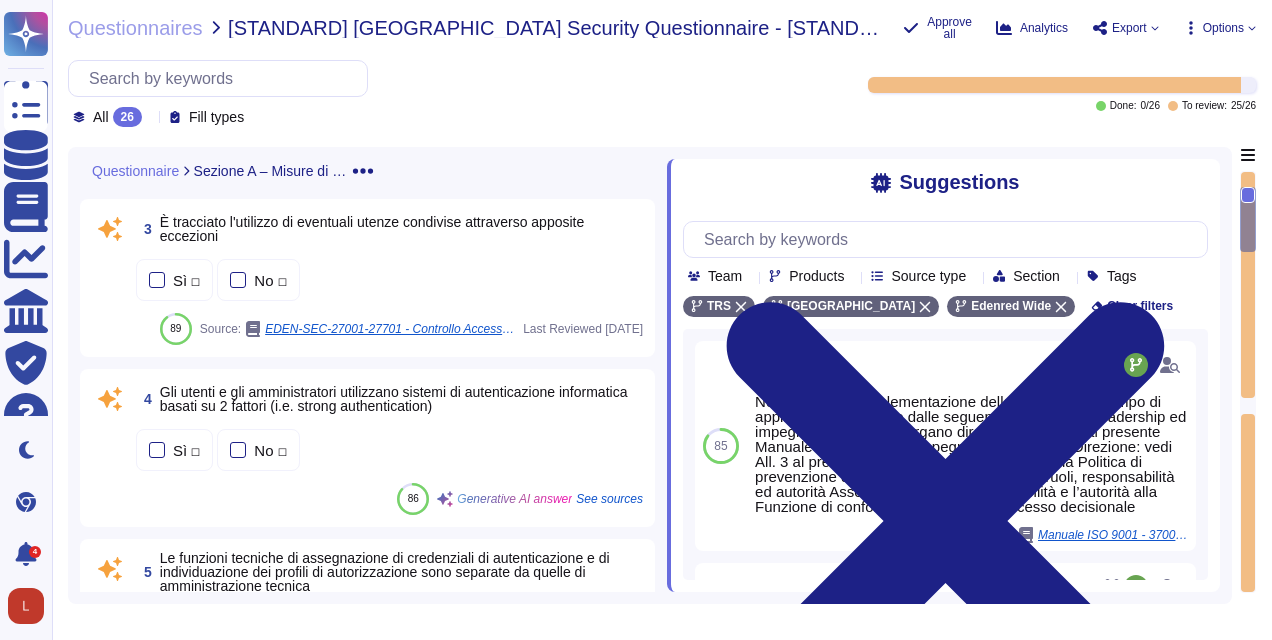 click on "Sì ☐ No ☐" at bounding box center (389, 450) 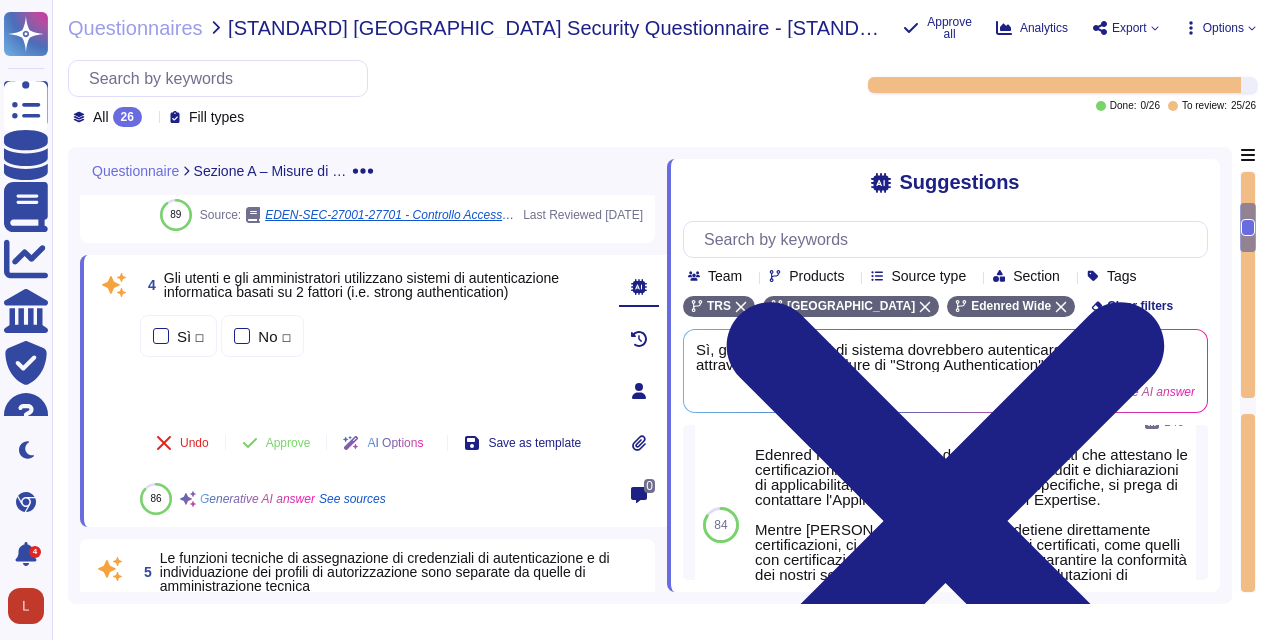 scroll, scrollTop: 284, scrollLeft: 0, axis: vertical 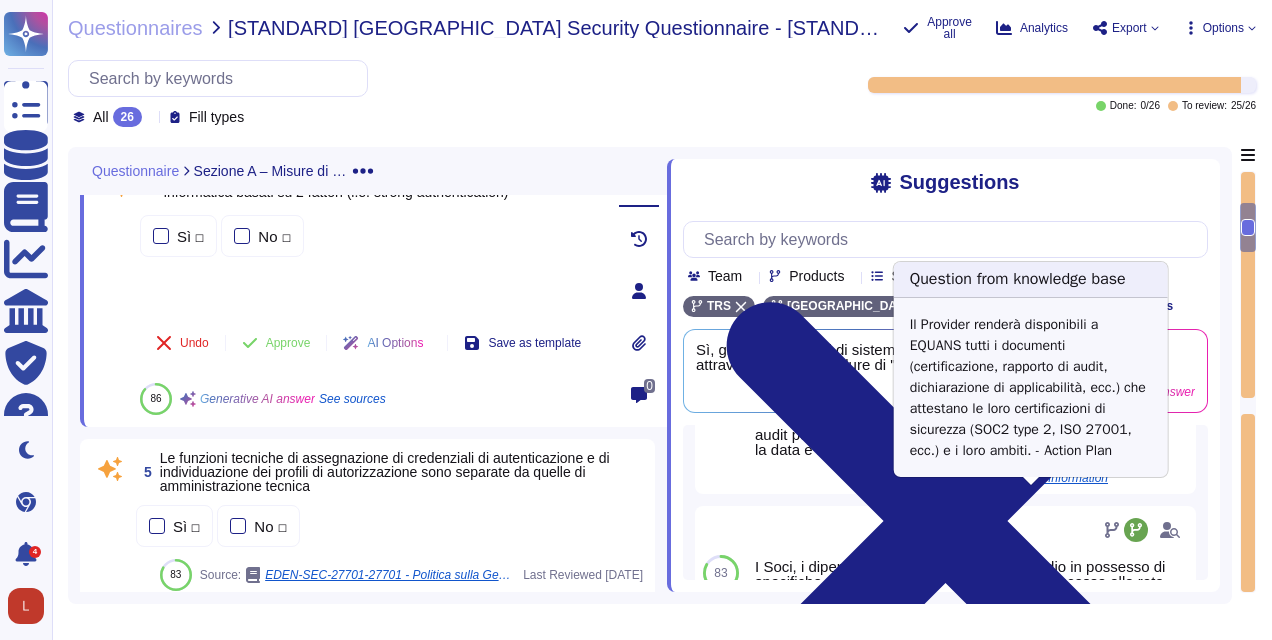 click on "Product Information" at bounding box center (1055, 478) 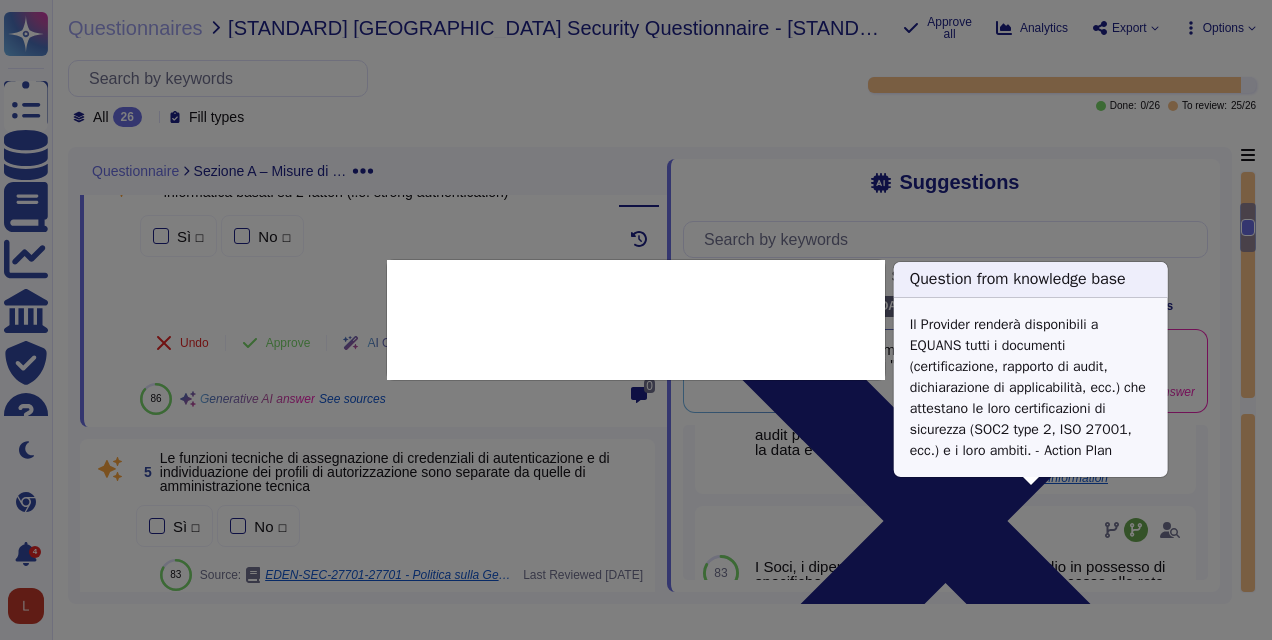 type on "Il Provider renderà disponibili a EQUANS tutti i documenti (certificazione, rapporto di audit, dichiarazione di applicabilità, ecc.) che attestano le loro certificazioni di sicurezza (SOC2 type 2, ISO 27001, ecc.) e i loro ambiti. - Action Plan" 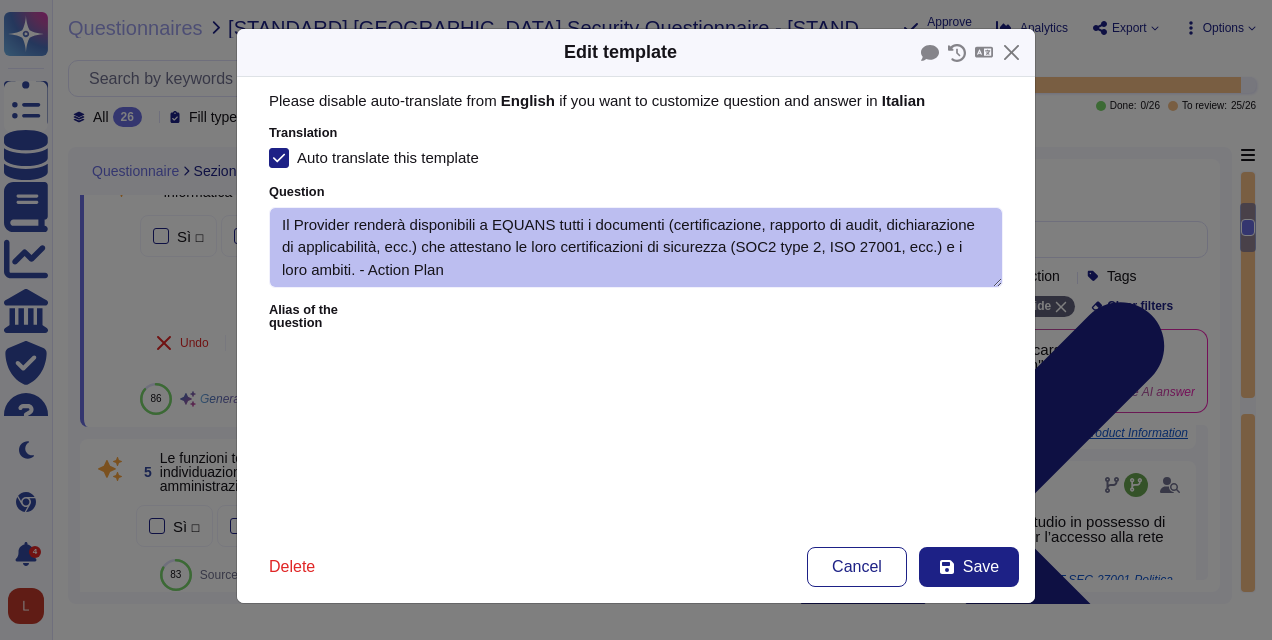 type on "Il Provider renderà disponibili a EQUANS tutti i documenti (certificazione, rapporto di audit, dichiarazione di applicabilità, ecc.) che attestano le loro certificazioni di sicurezza (SOC2 type 2, ISO 27001, ecc.) e i loro ambiti. - Action Plan" 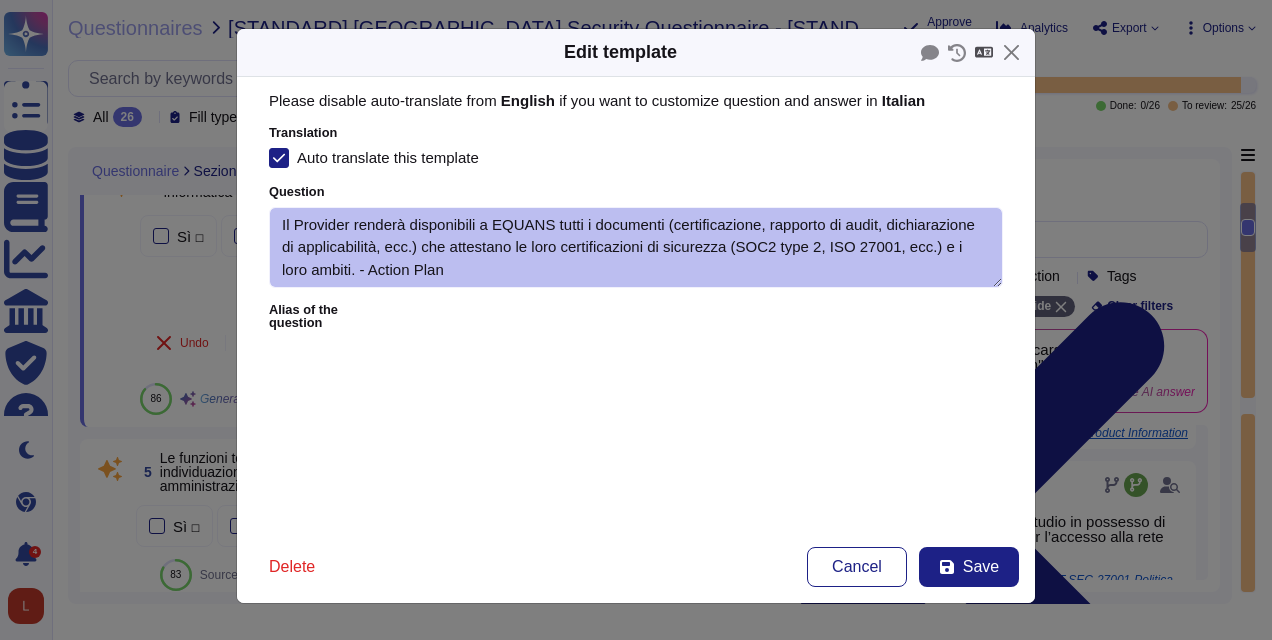 click 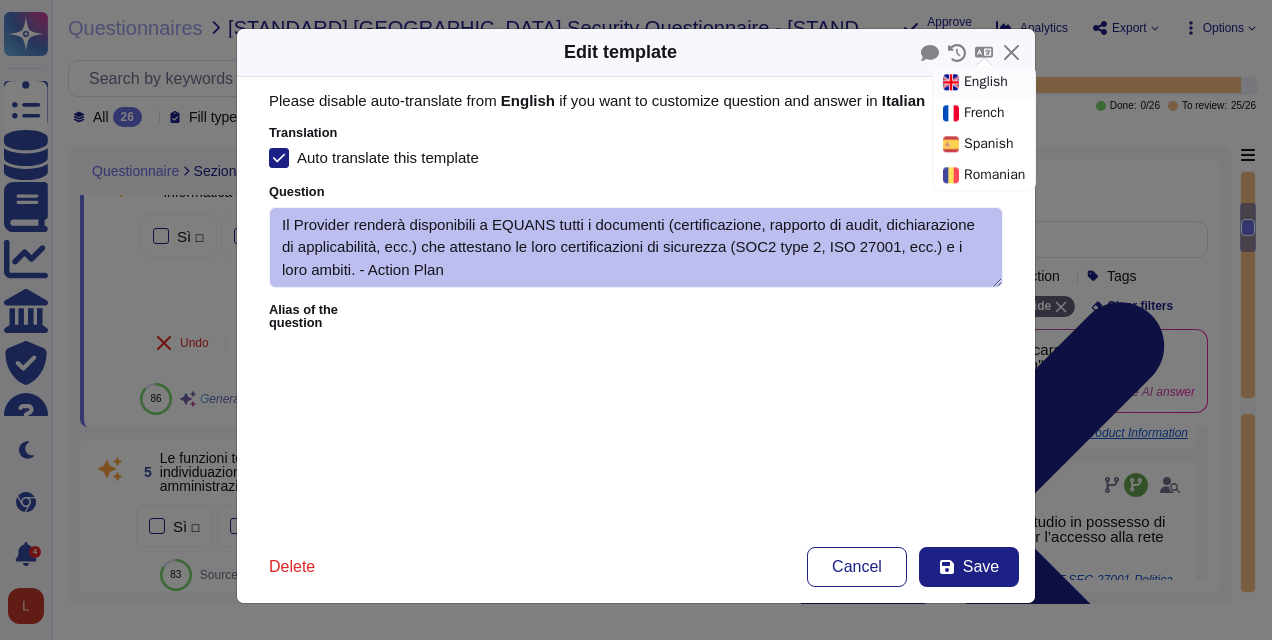 click on "English" at bounding box center (984, 81) 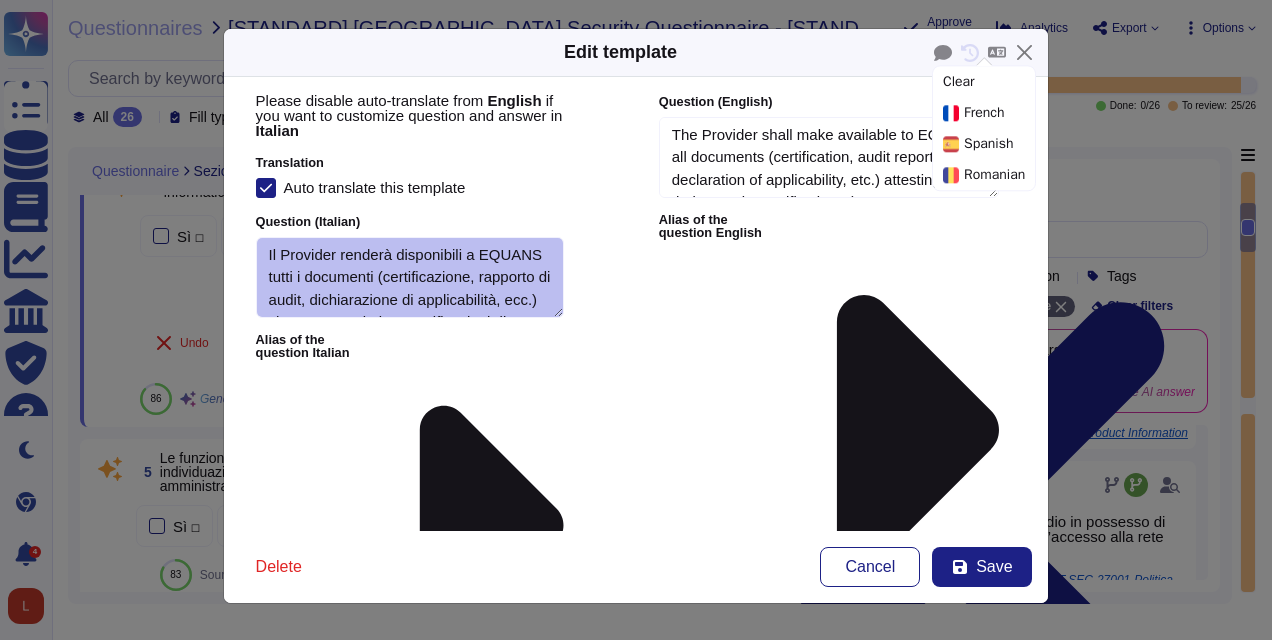 type on "Il Provider renderà disponibili a EQUANS tutti i documenti (certificazione, rapporto di audit, dichiarazione di applicabilità, ecc.) che attestano le loro certificazioni di sicurezza (SOC2 type 2, ISO 27001, ecc.) e i loro ambiti. - Action Plan" 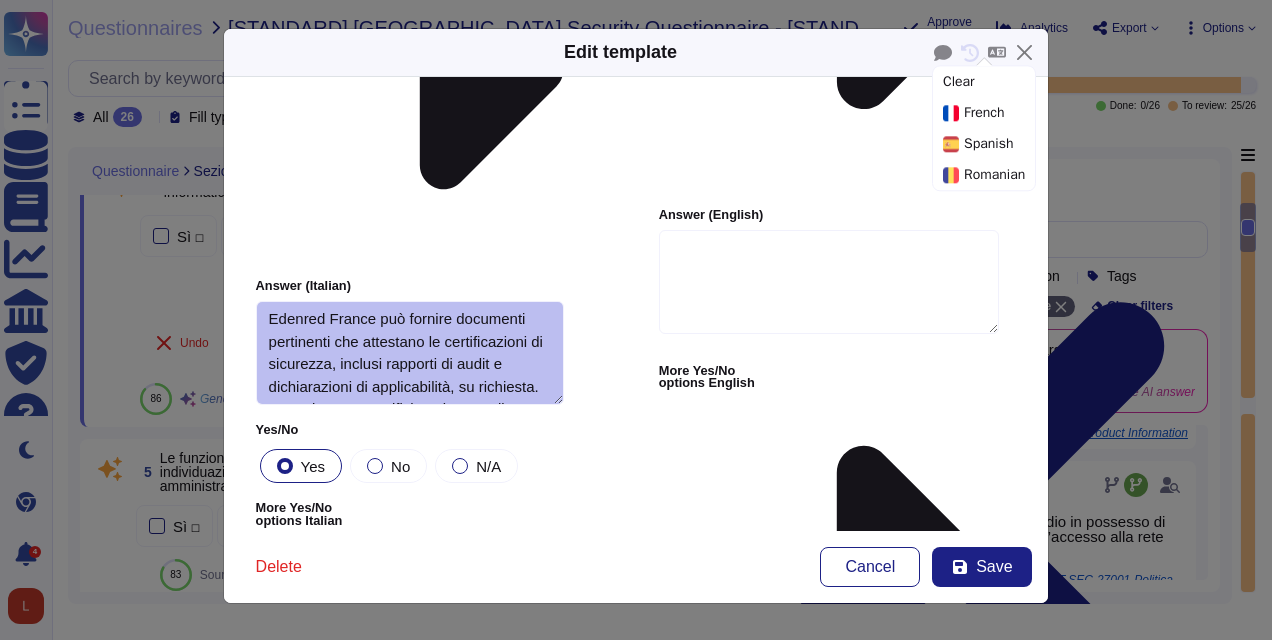 scroll, scrollTop: 500, scrollLeft: 0, axis: vertical 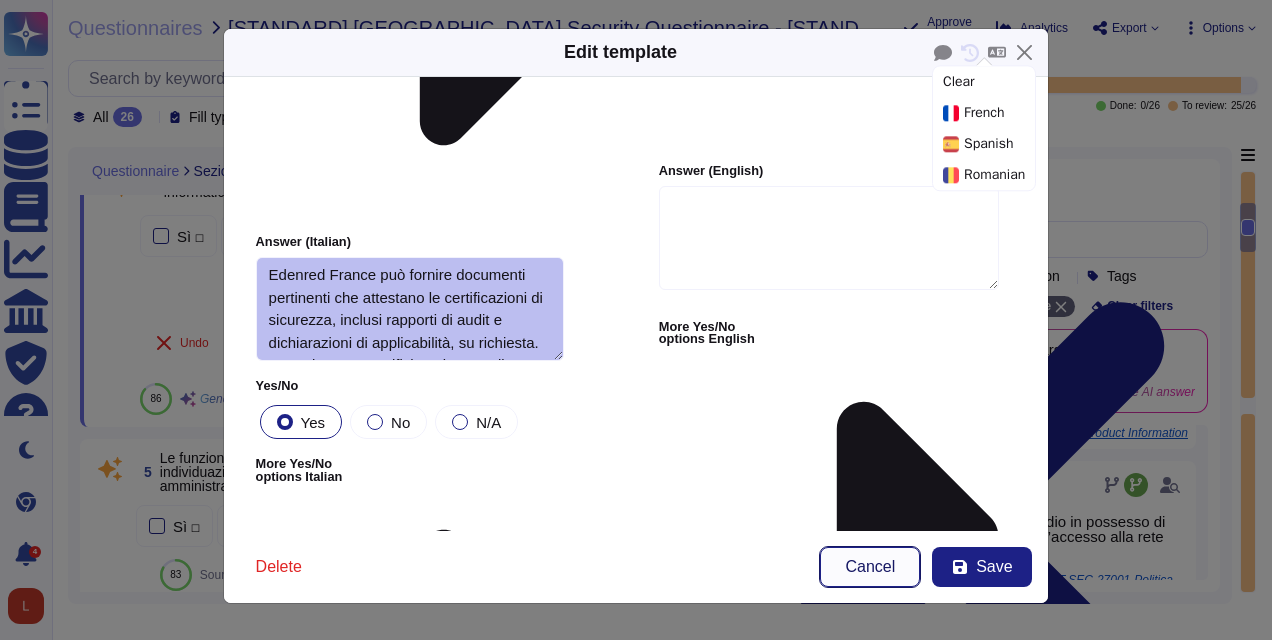 click on "Cancel" at bounding box center [870, 567] 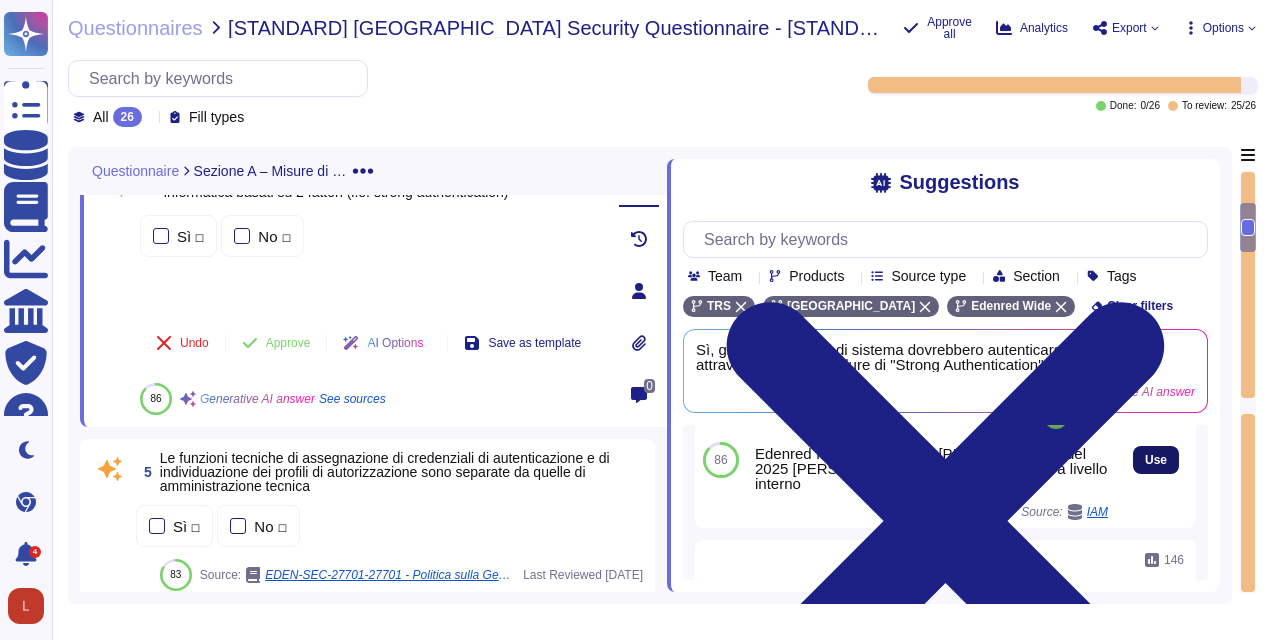 scroll, scrollTop: 145, scrollLeft: 0, axis: vertical 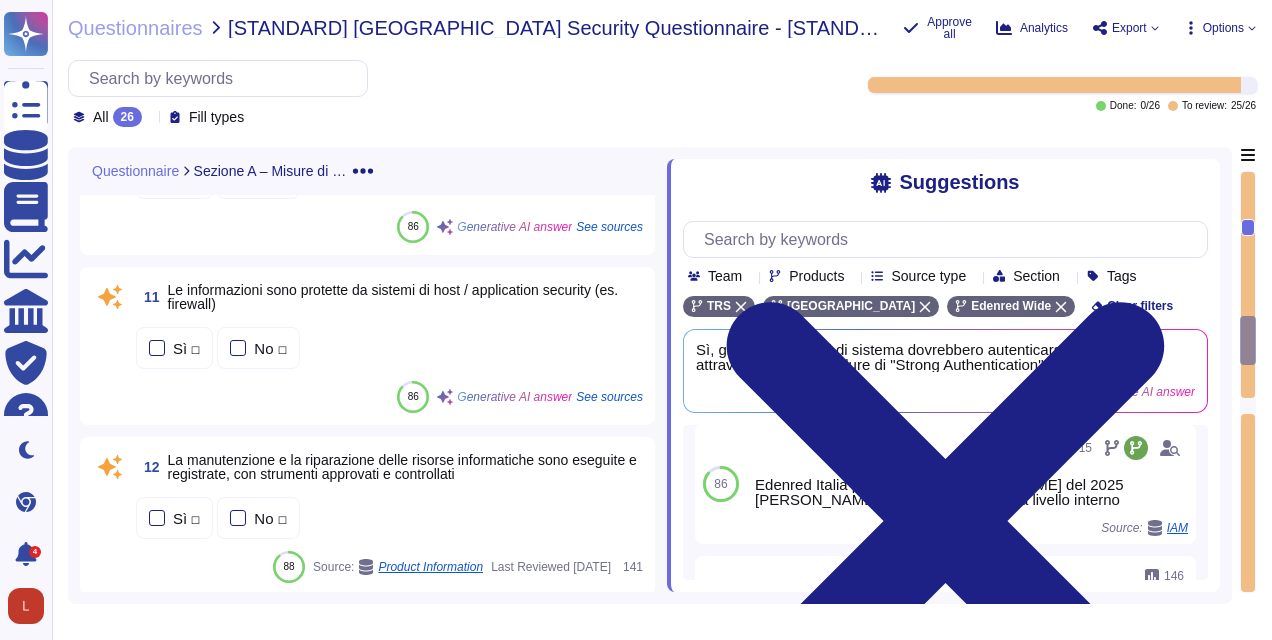 click on "Options" at bounding box center [1223, 28] 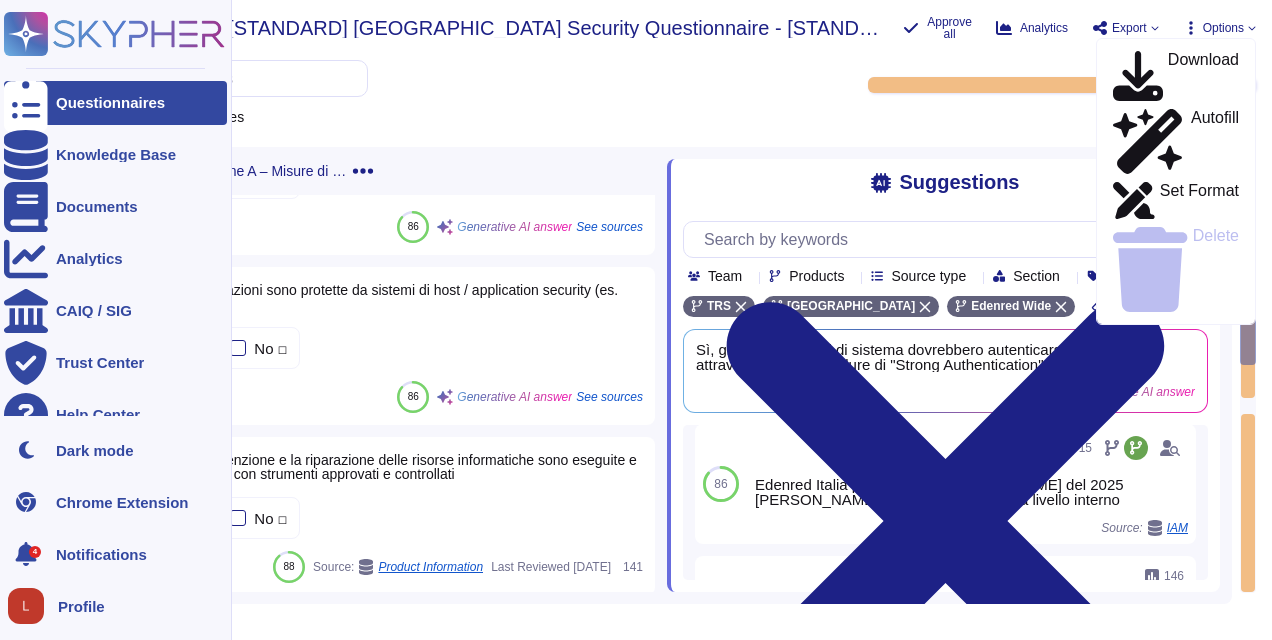click at bounding box center (26, 103) 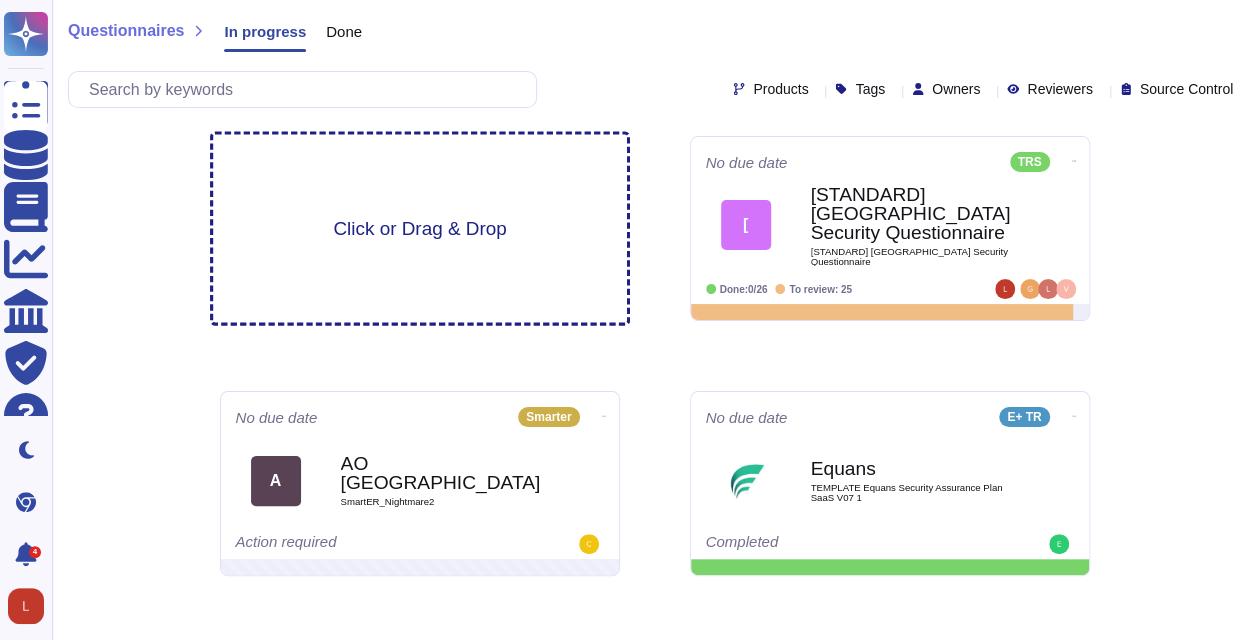 click on "Click or Drag & Drop" at bounding box center [420, 229] 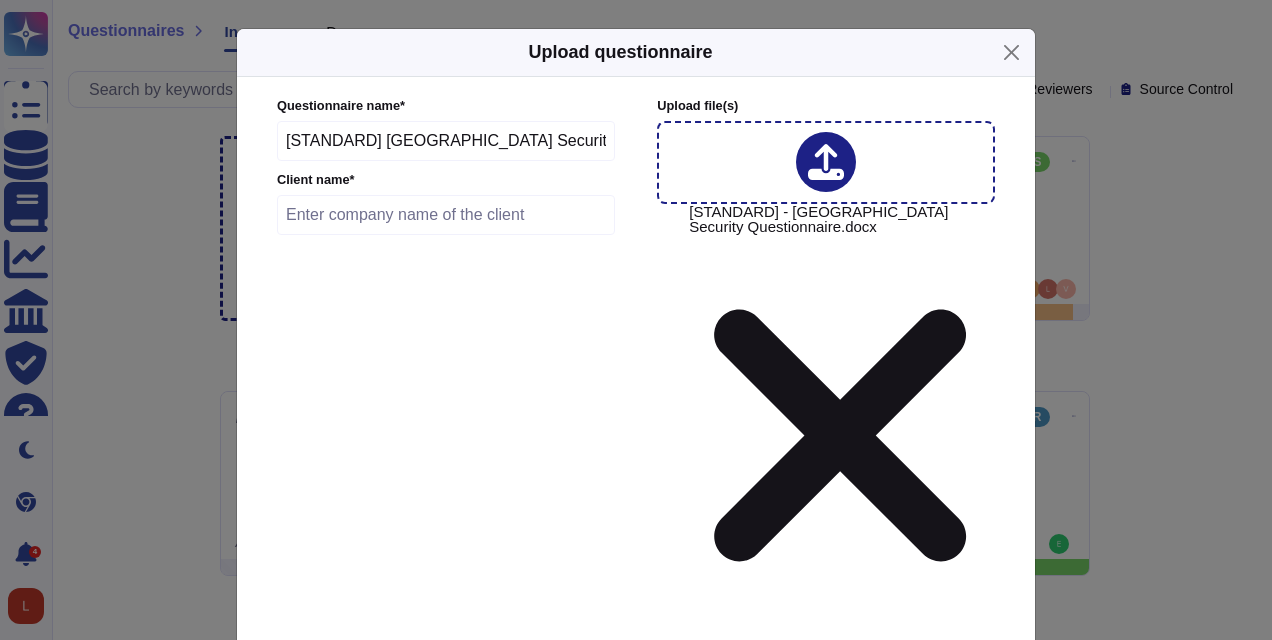 click on "[STANDARD] [GEOGRAPHIC_DATA] Security Questionnaire" at bounding box center (446, 141) 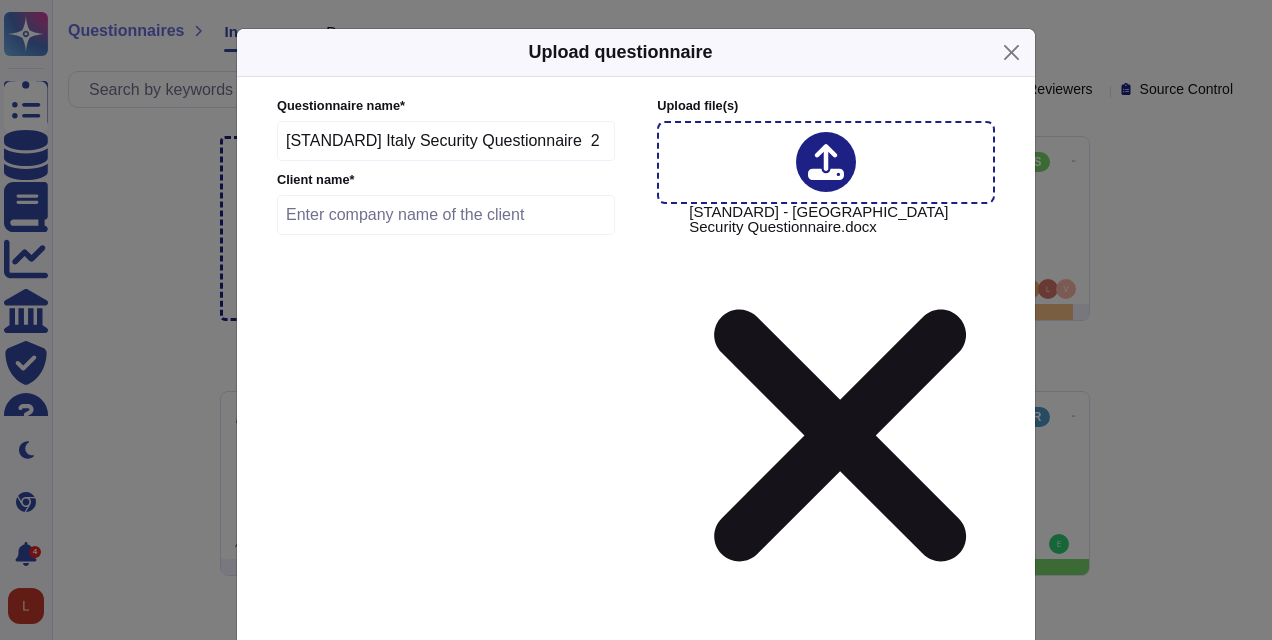 drag, startPoint x: 590, startPoint y: 136, endPoint x: 179, endPoint y: 149, distance: 411.20554 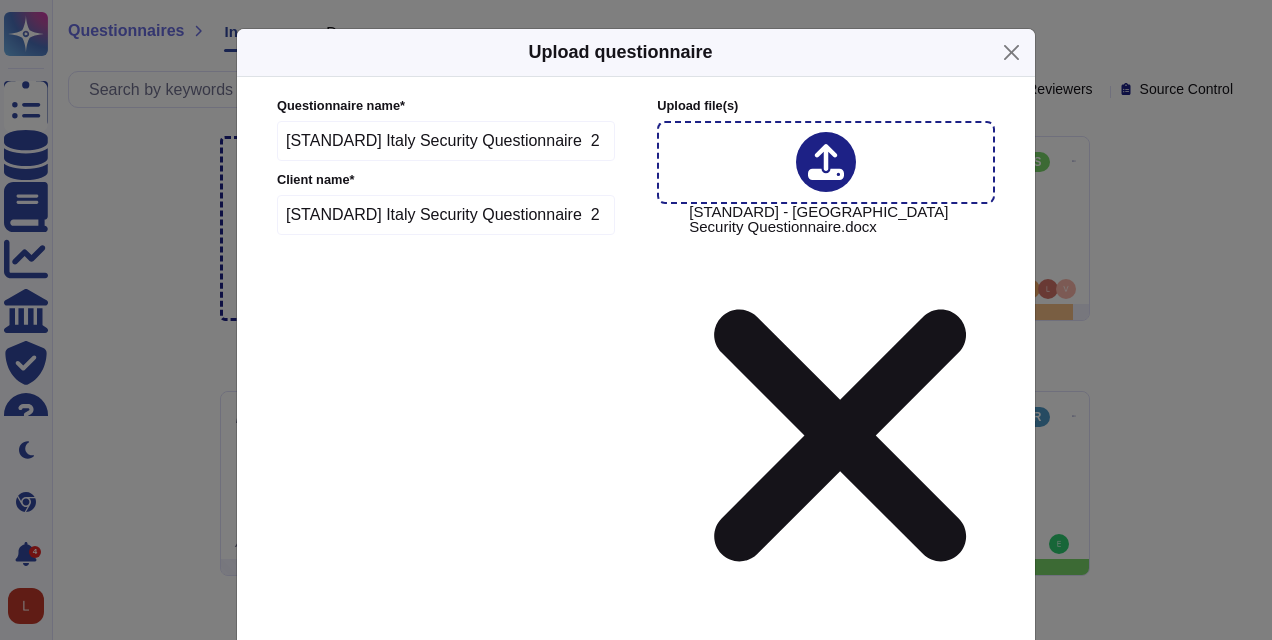 type on "[STANDARD] Italy Security Questionnaire  2" 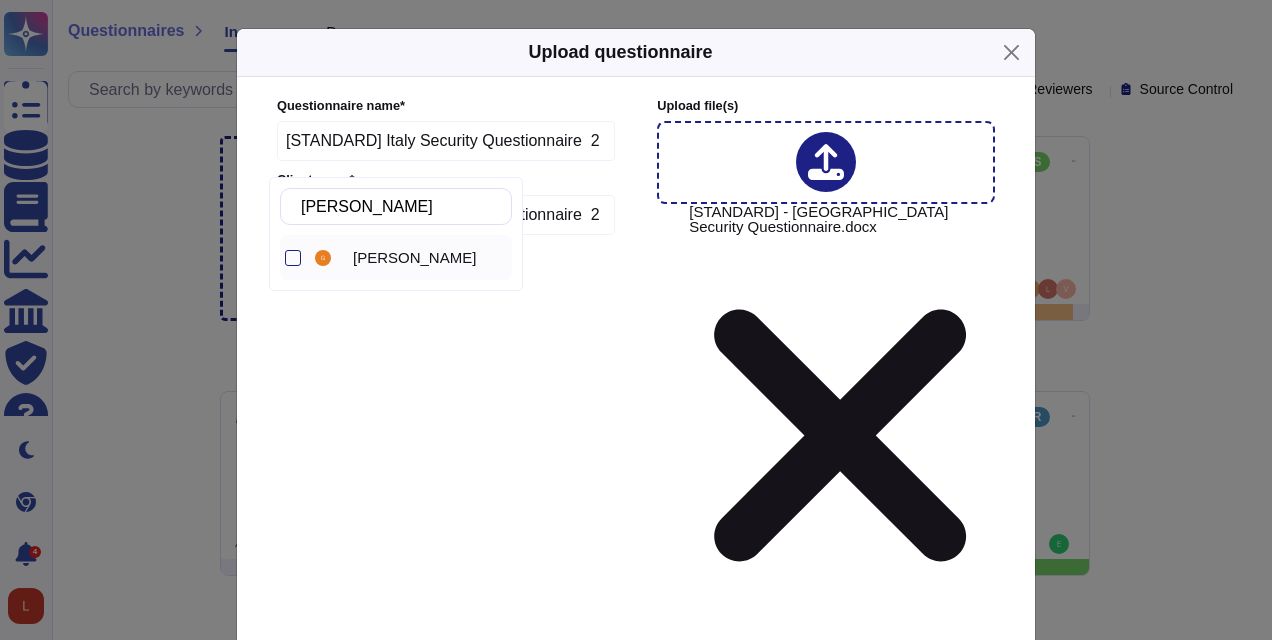 click on "[PERSON_NAME]" at bounding box center [428, 258] 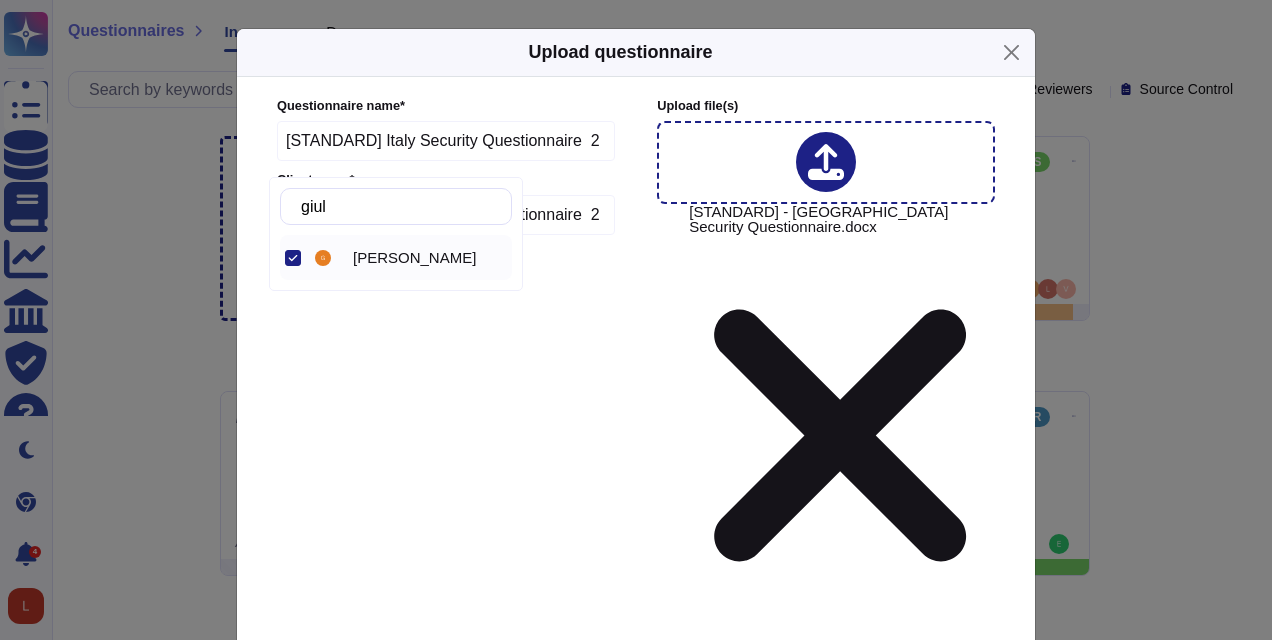 type on "g" 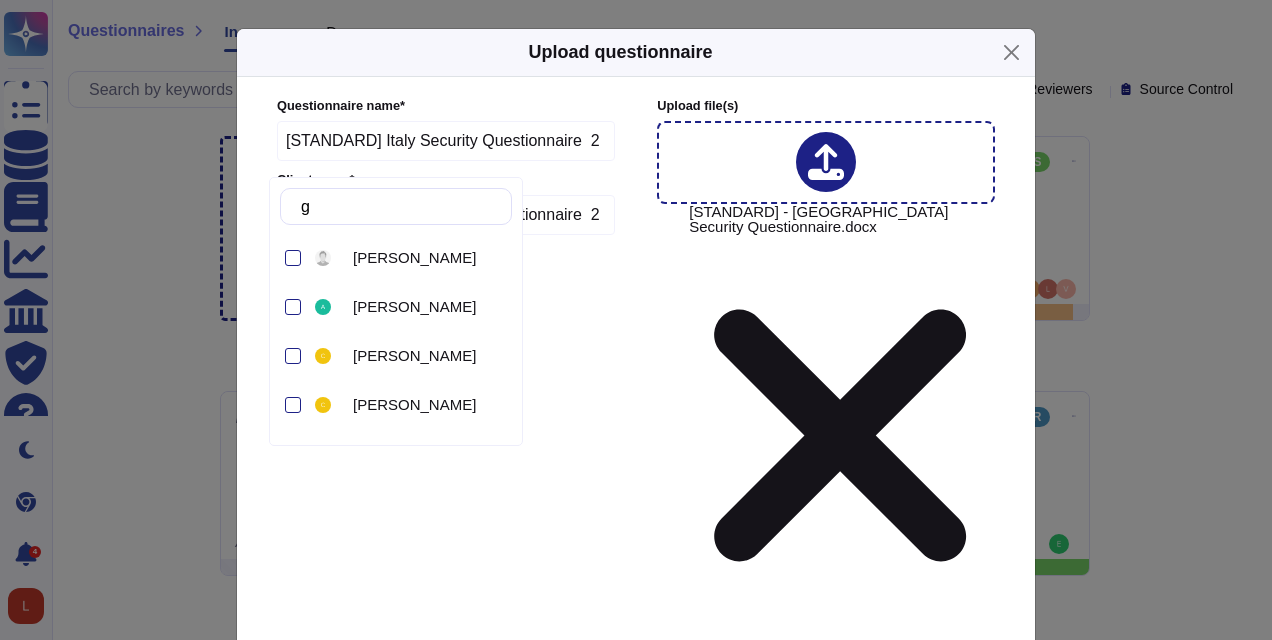 type 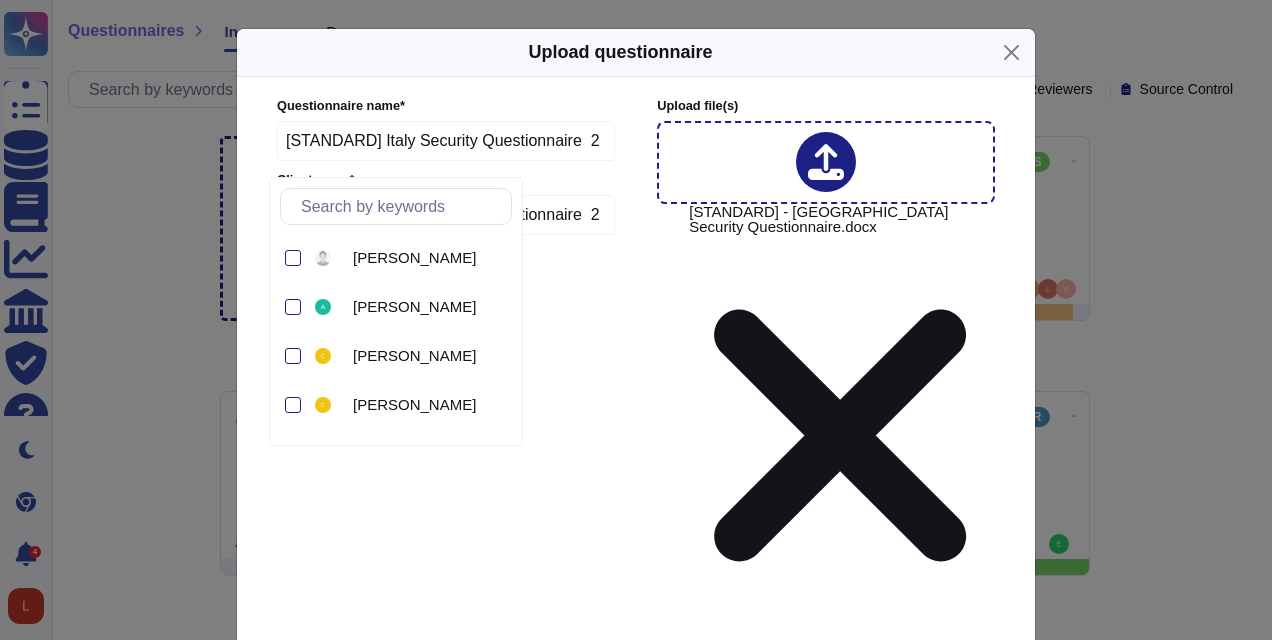 click 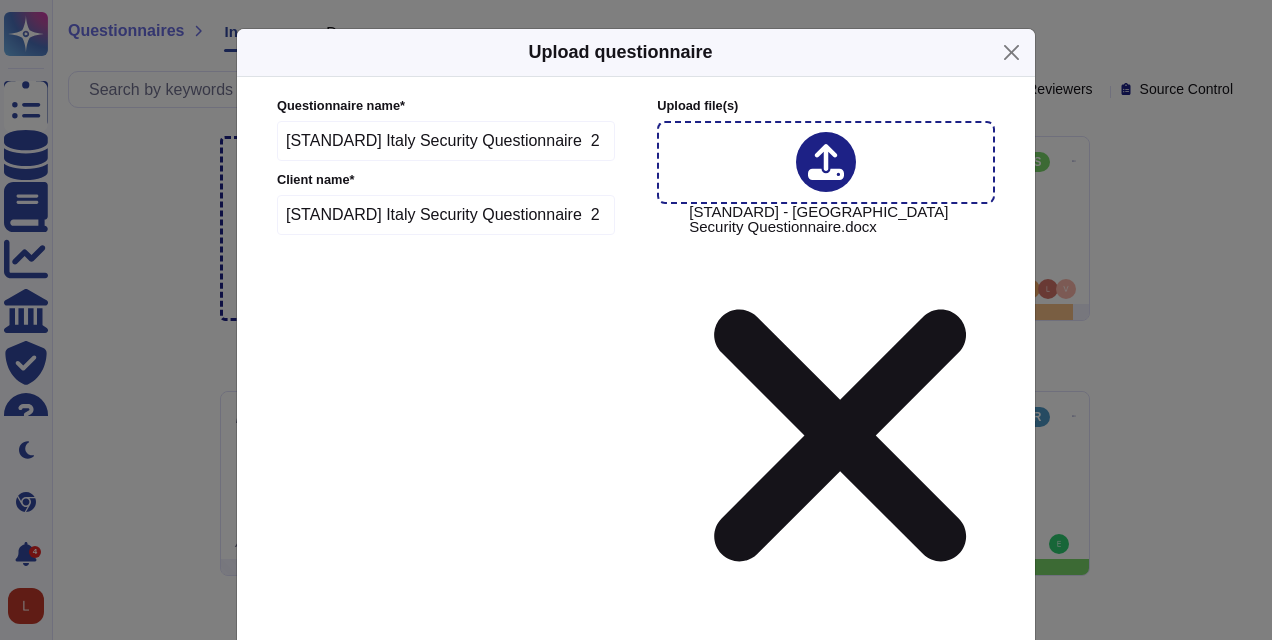 click at bounding box center (841, 692) 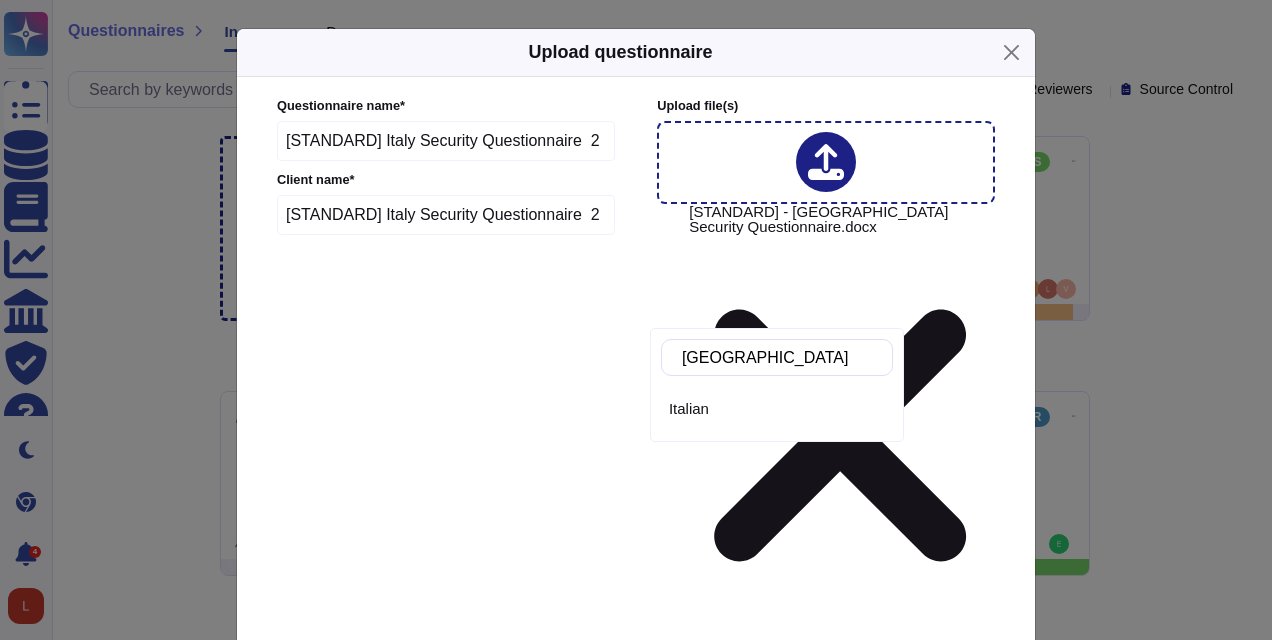 type on "[GEOGRAPHIC_DATA]" 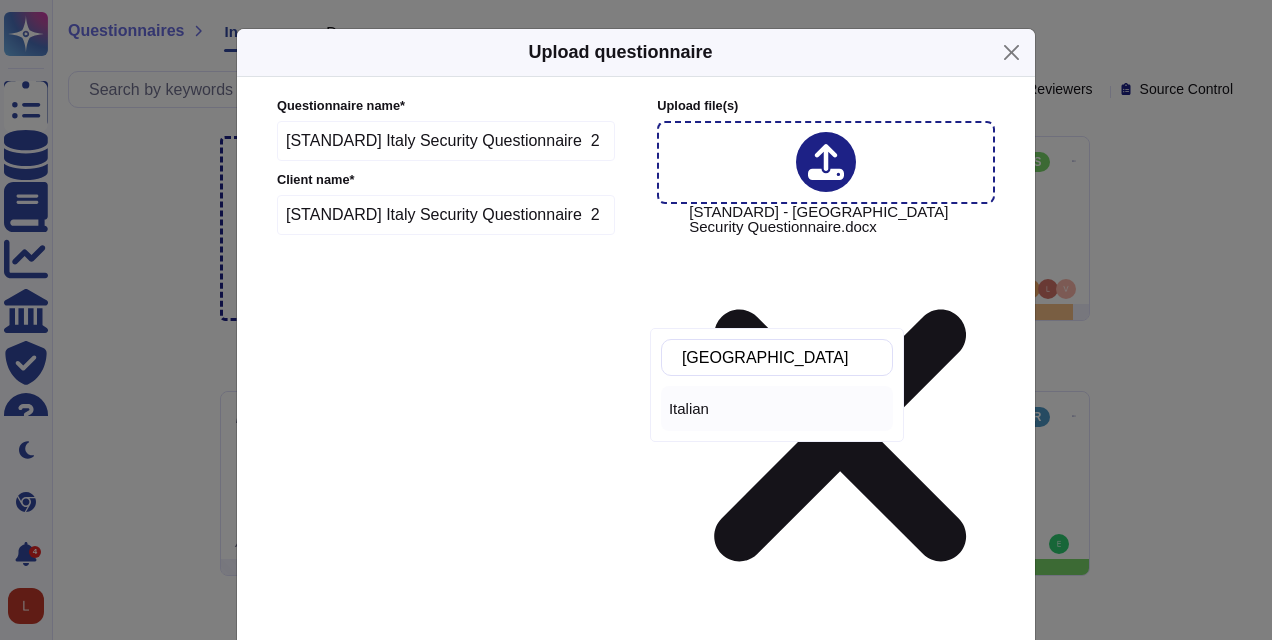 click on "Italian" at bounding box center [777, 409] 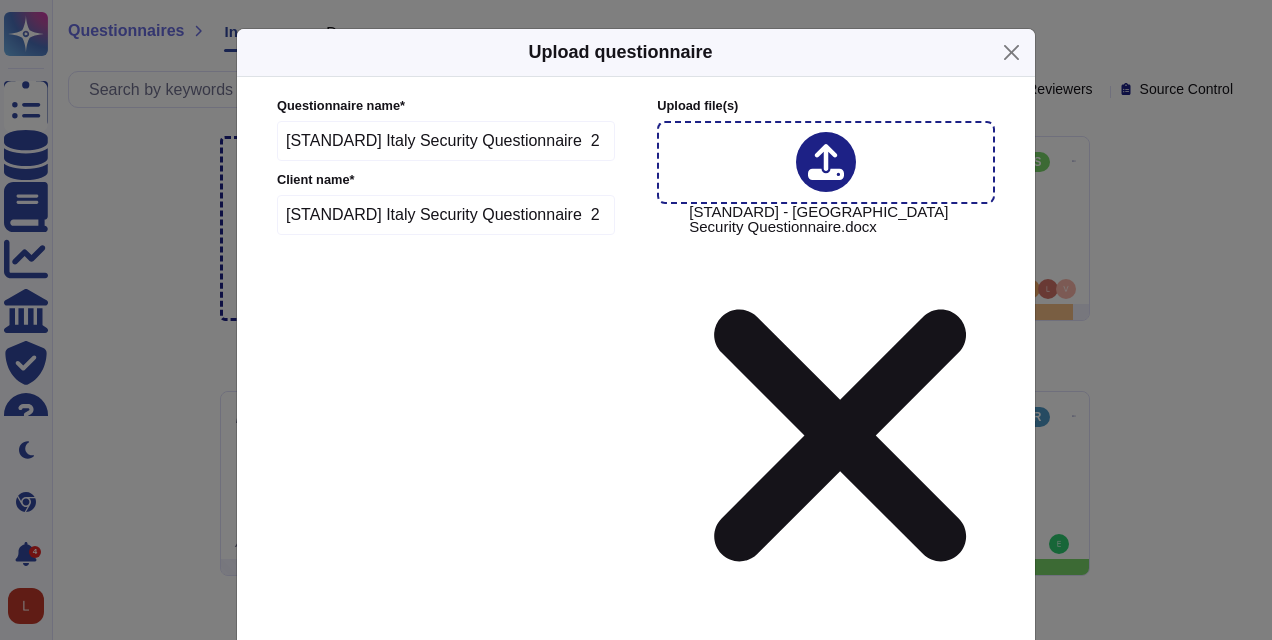 click on "Edenred Wide" at bounding box center [758, 778] 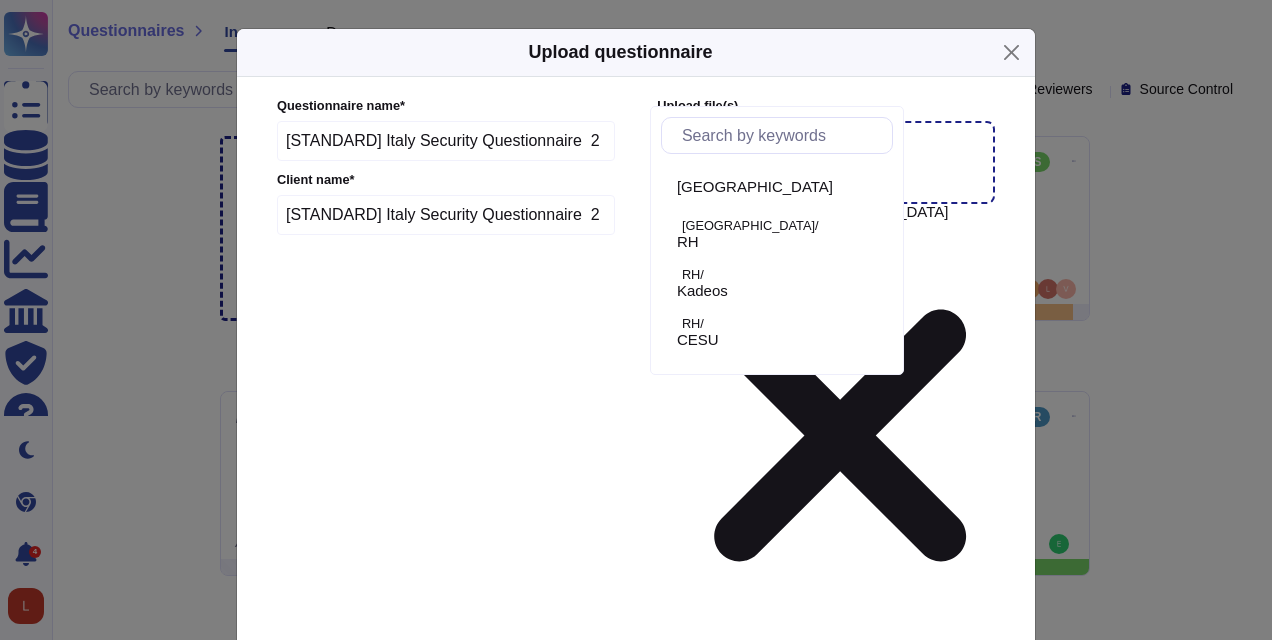 click 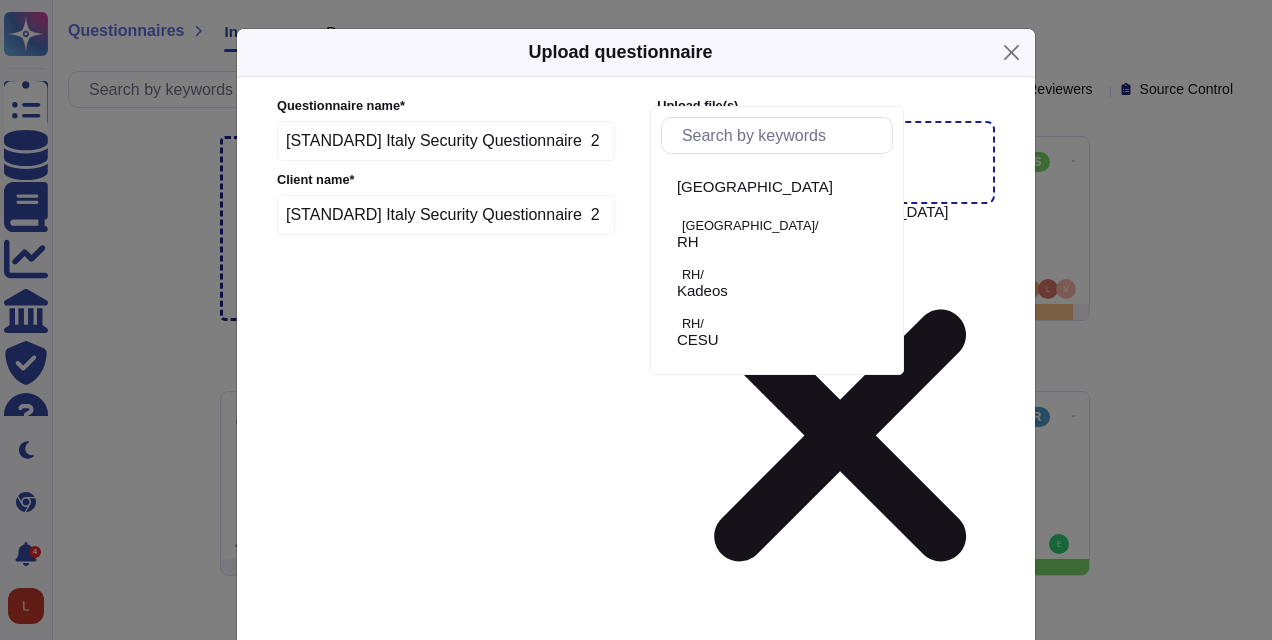 click on "Edenred Wide" at bounding box center (740, 778) 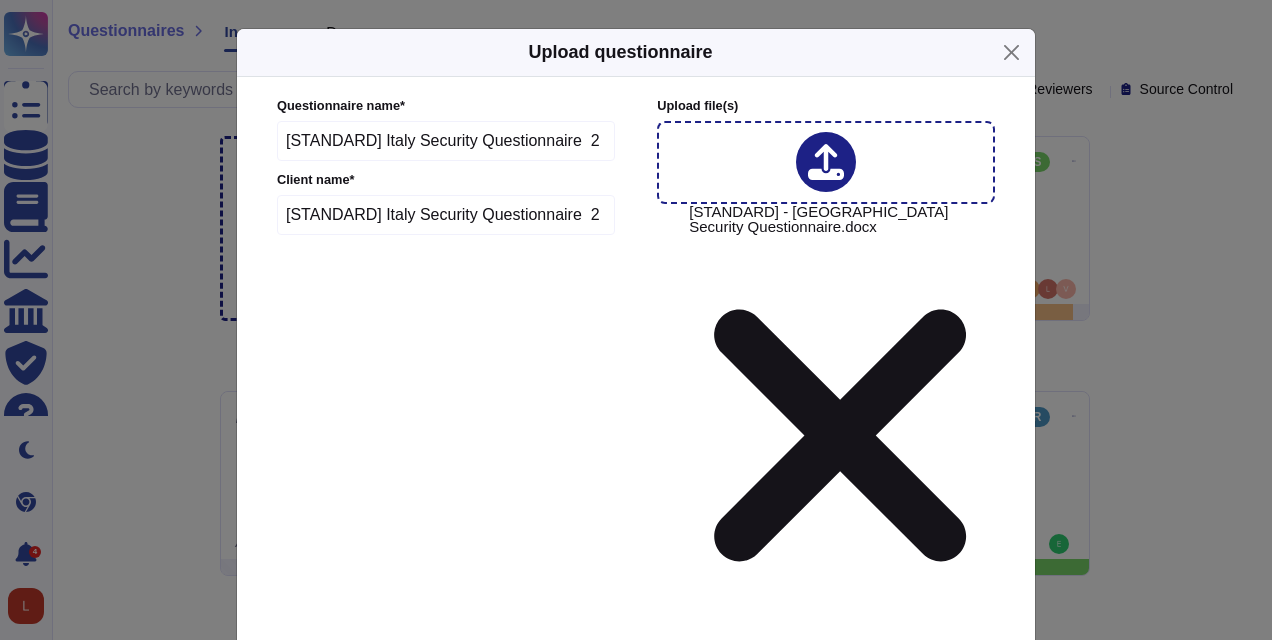 click on "Edenred Wide" at bounding box center (740, 778) 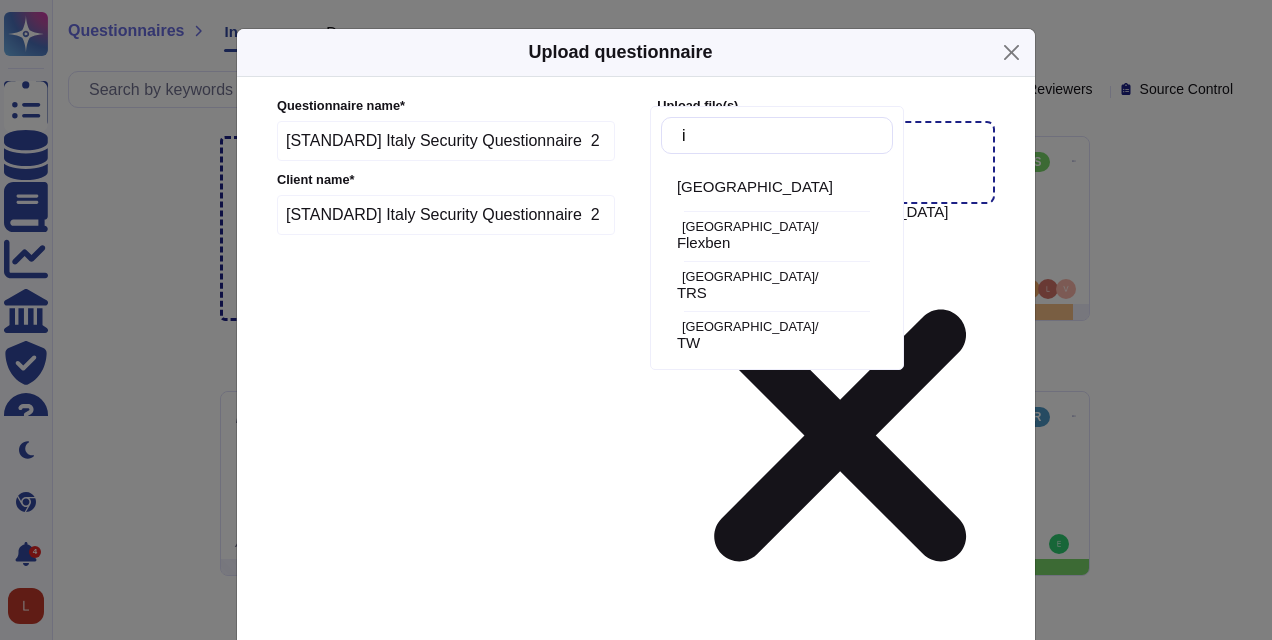 type on "ita" 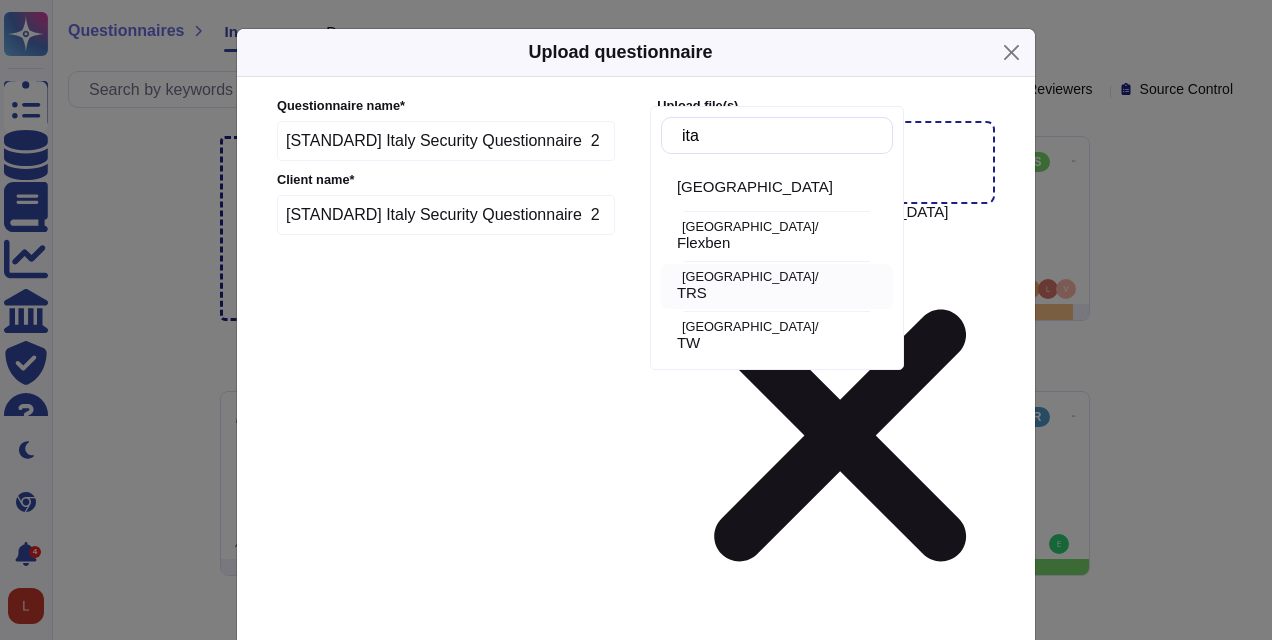 click on "[GEOGRAPHIC_DATA]/" at bounding box center (783, 277) 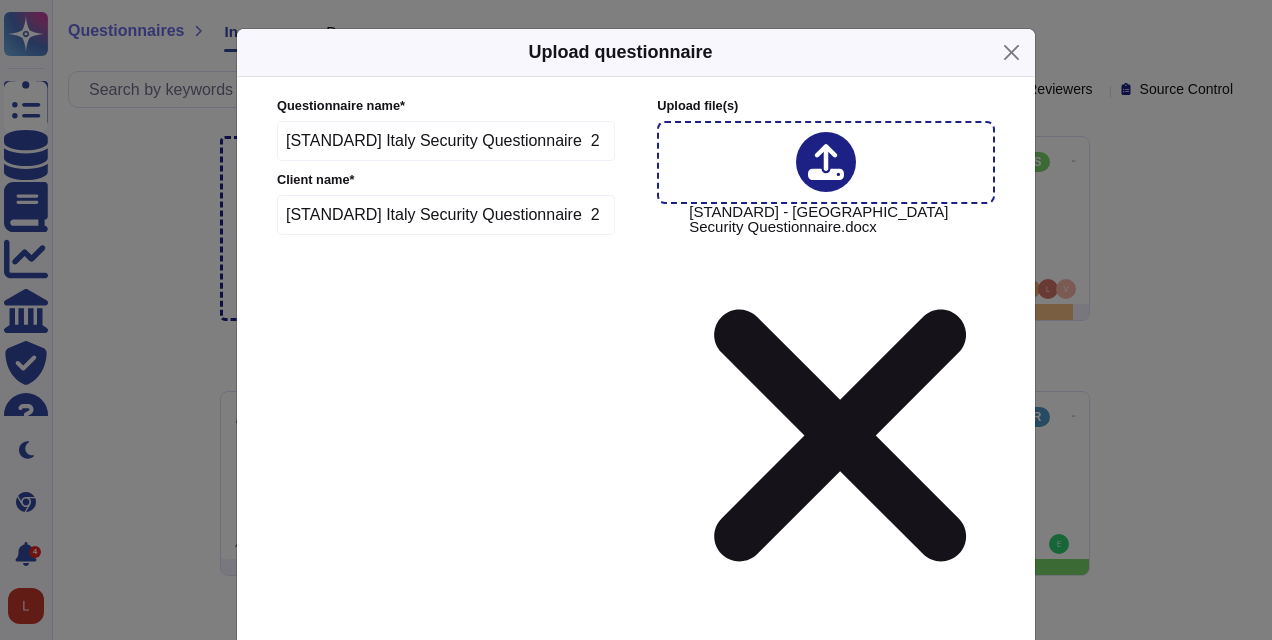 click on "Upload" at bounding box center (636, 989) 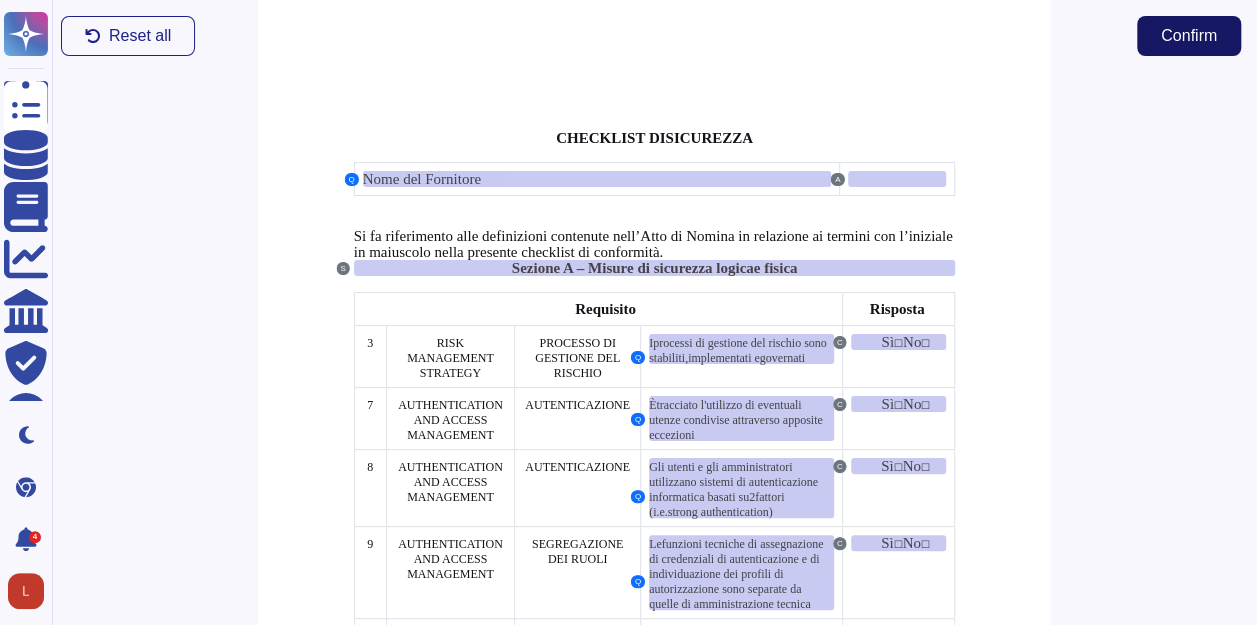 click on "Confirm" at bounding box center [1189, 36] 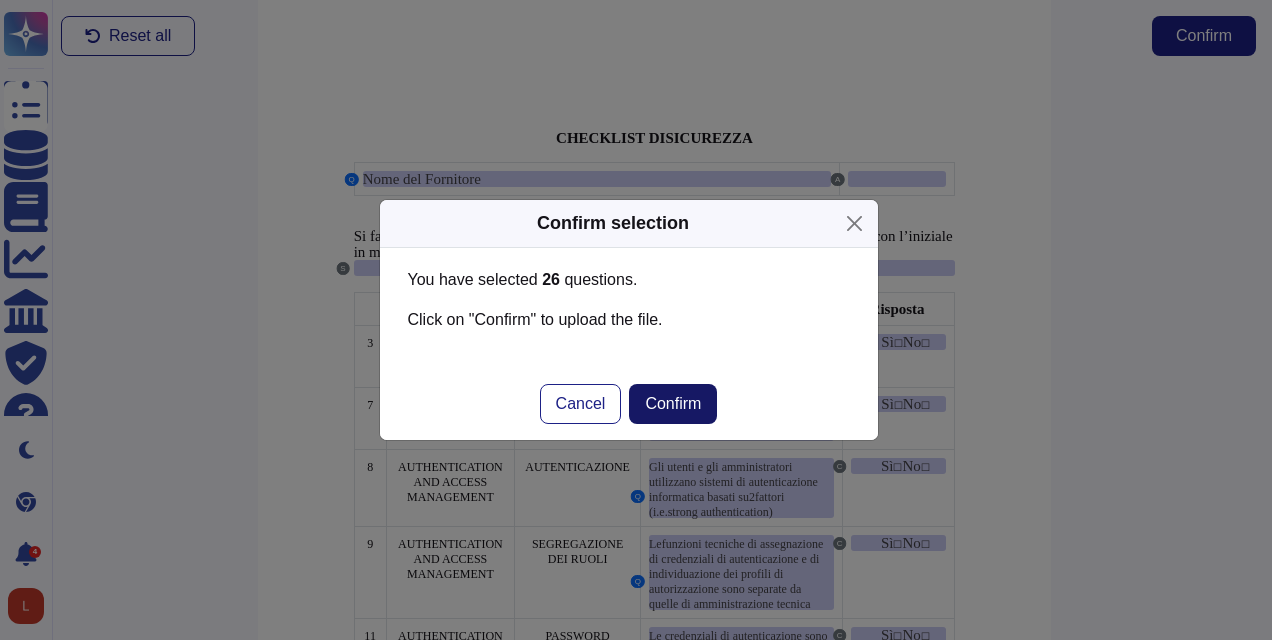 click on "Confirm" at bounding box center [673, 404] 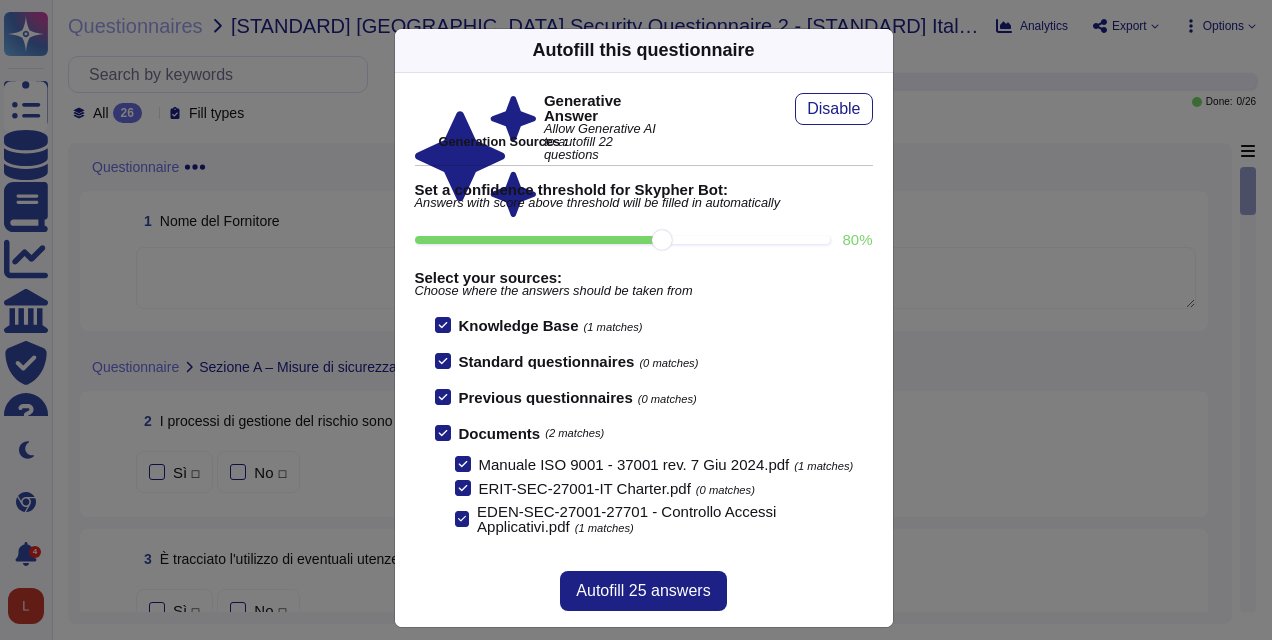 scroll, scrollTop: 2, scrollLeft: 0, axis: vertical 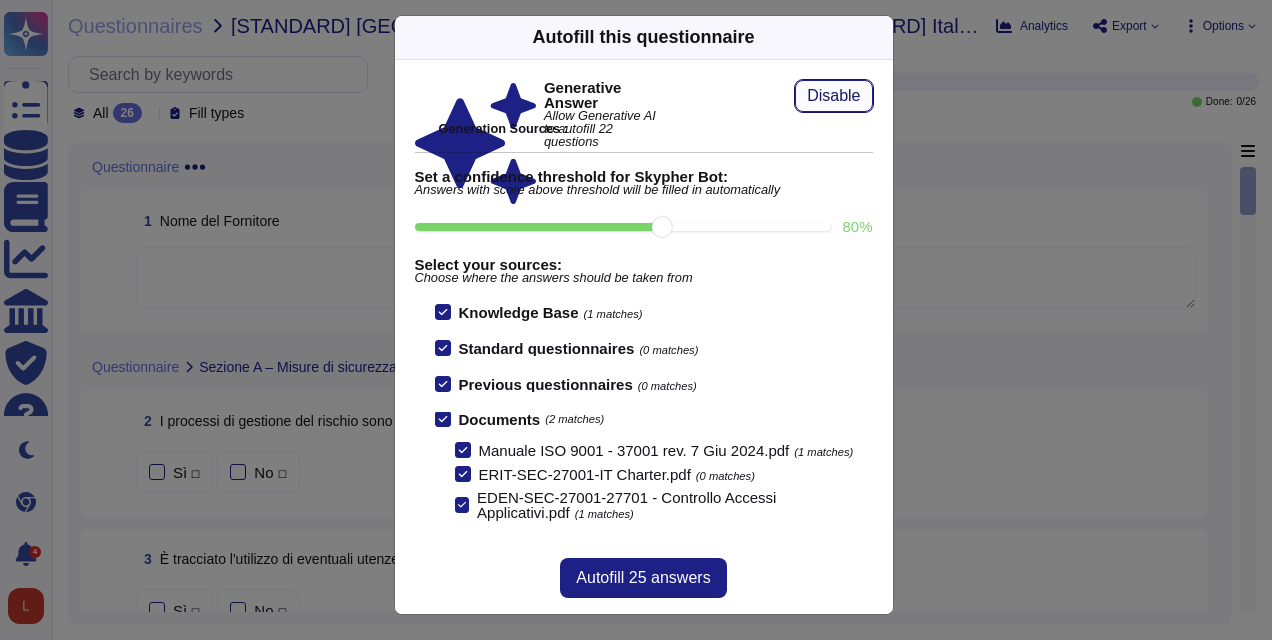 click on "Disable" at bounding box center (833, 96) 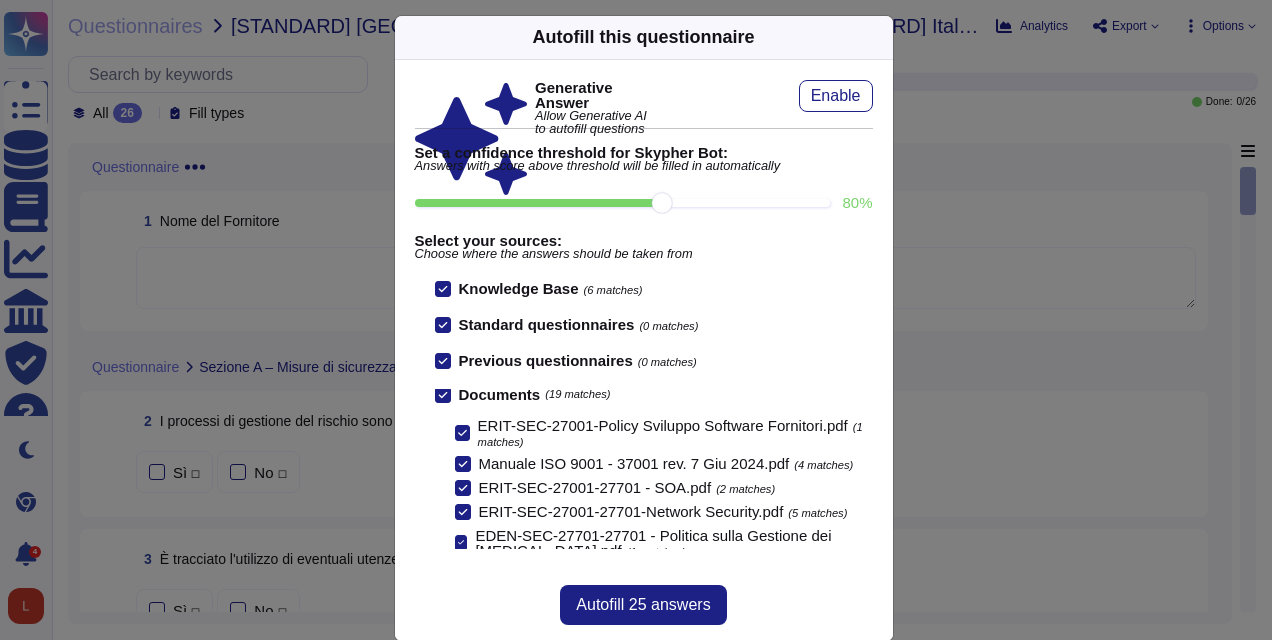 scroll, scrollTop: 2, scrollLeft: 0, axis: vertical 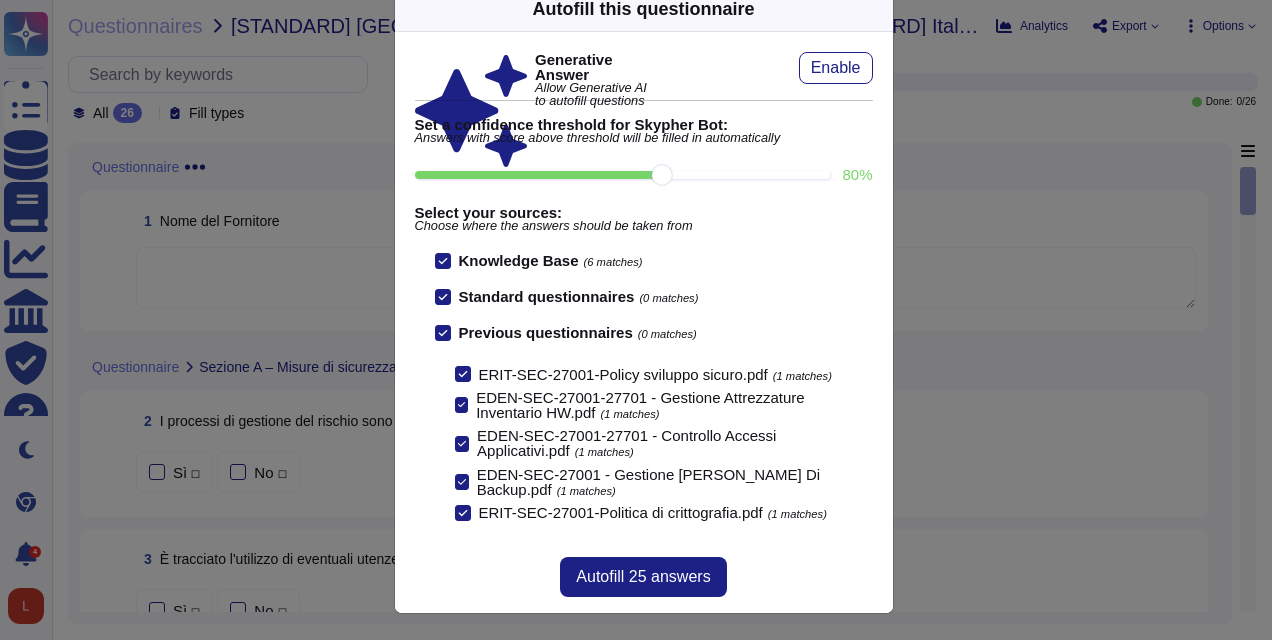 click 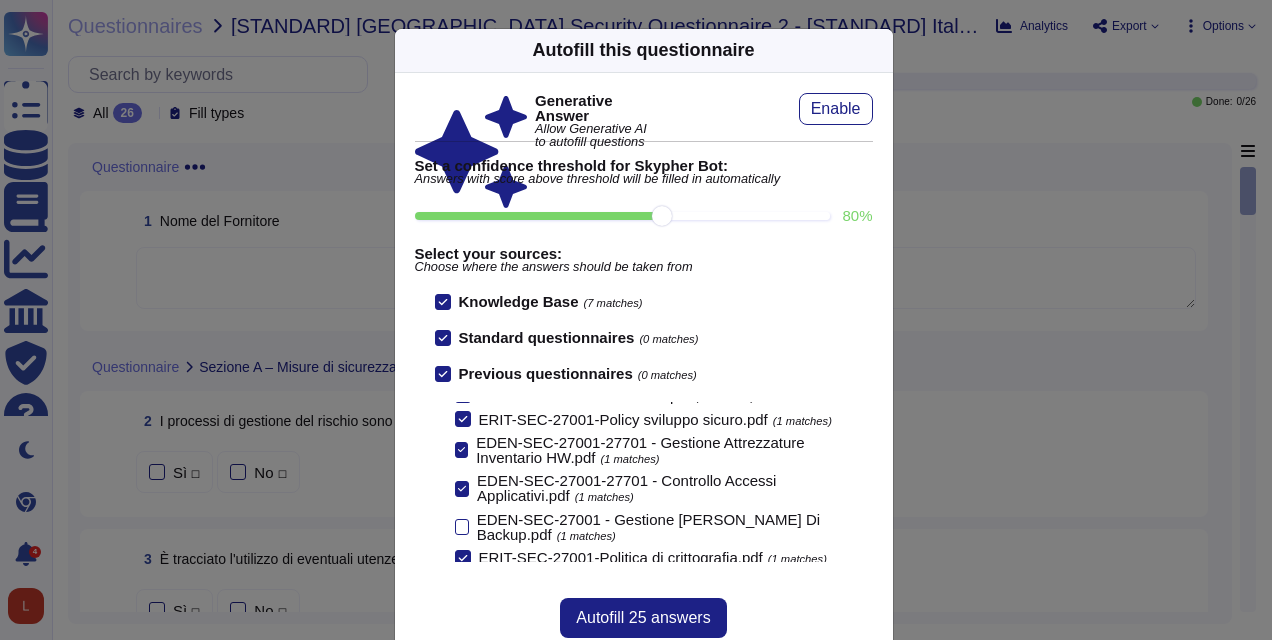 scroll, scrollTop: 198, scrollLeft: 0, axis: vertical 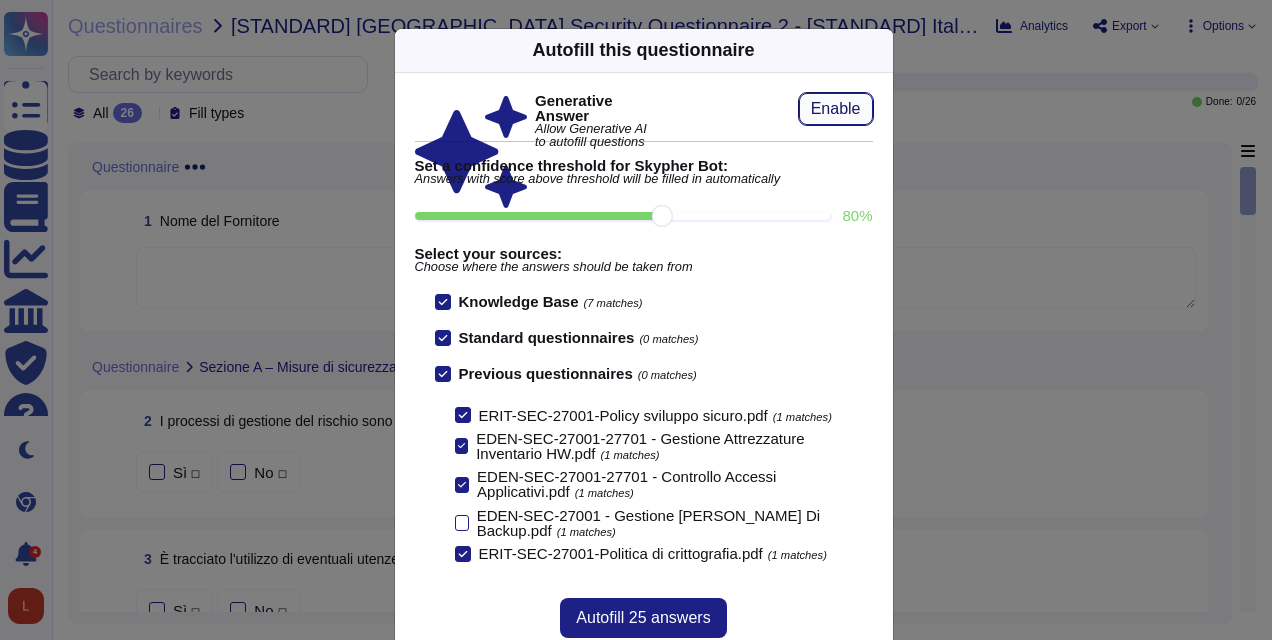 click on "Enable" at bounding box center [836, 109] 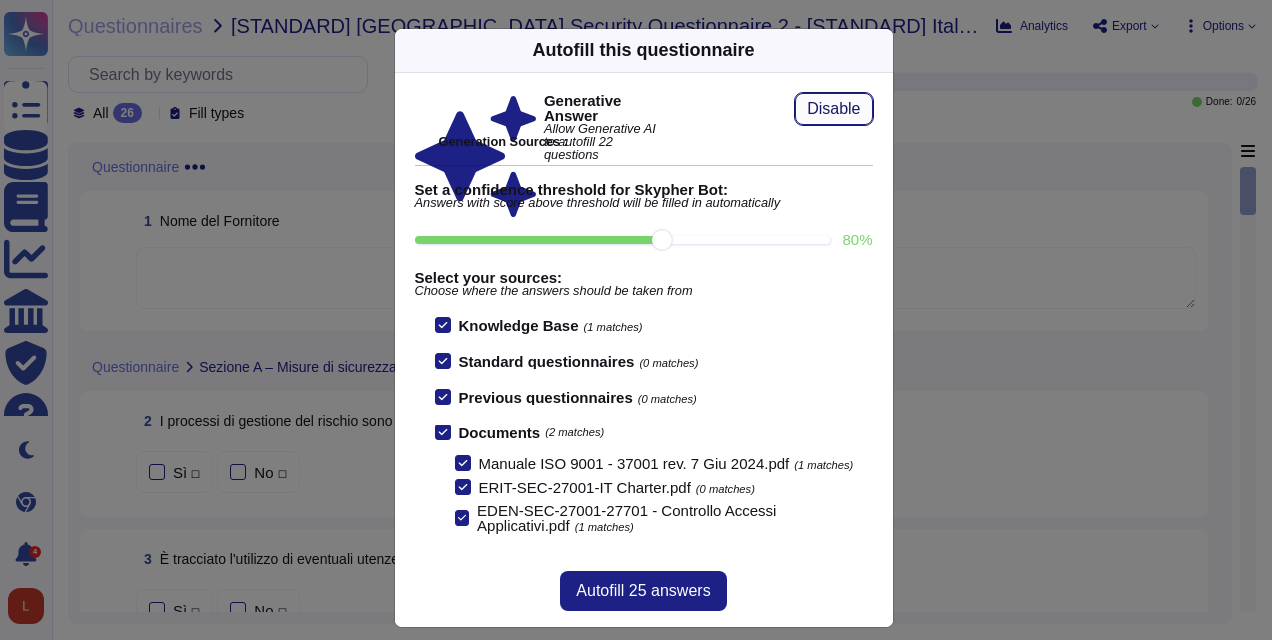 scroll, scrollTop: 2, scrollLeft: 0, axis: vertical 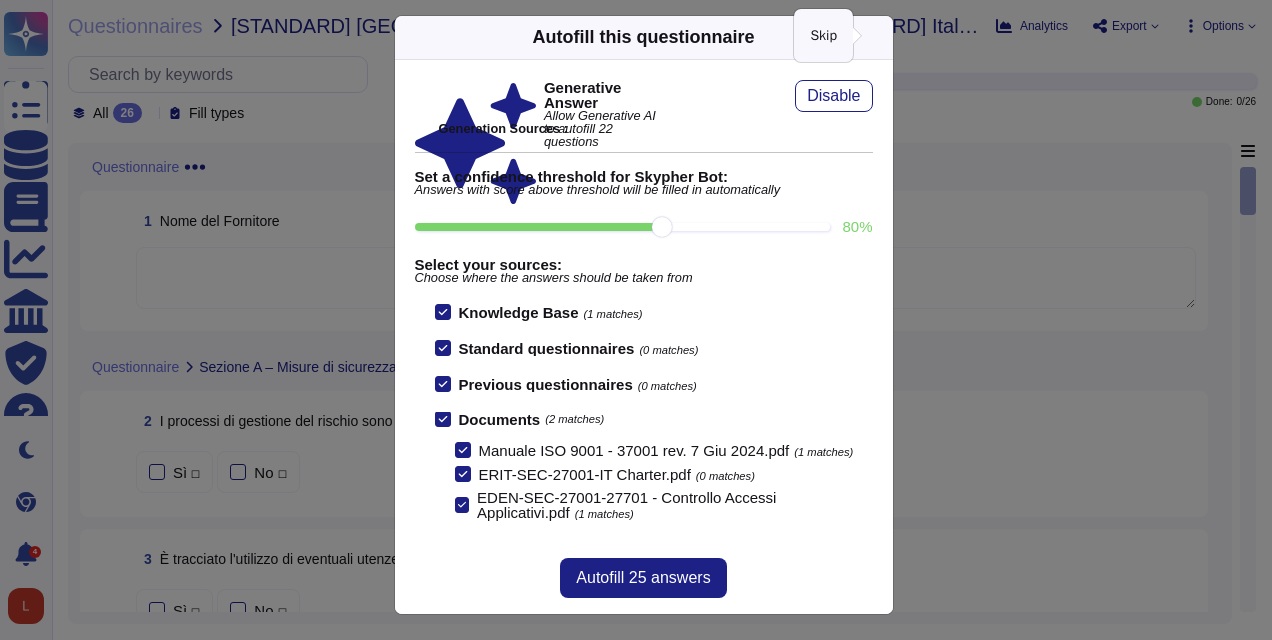 click 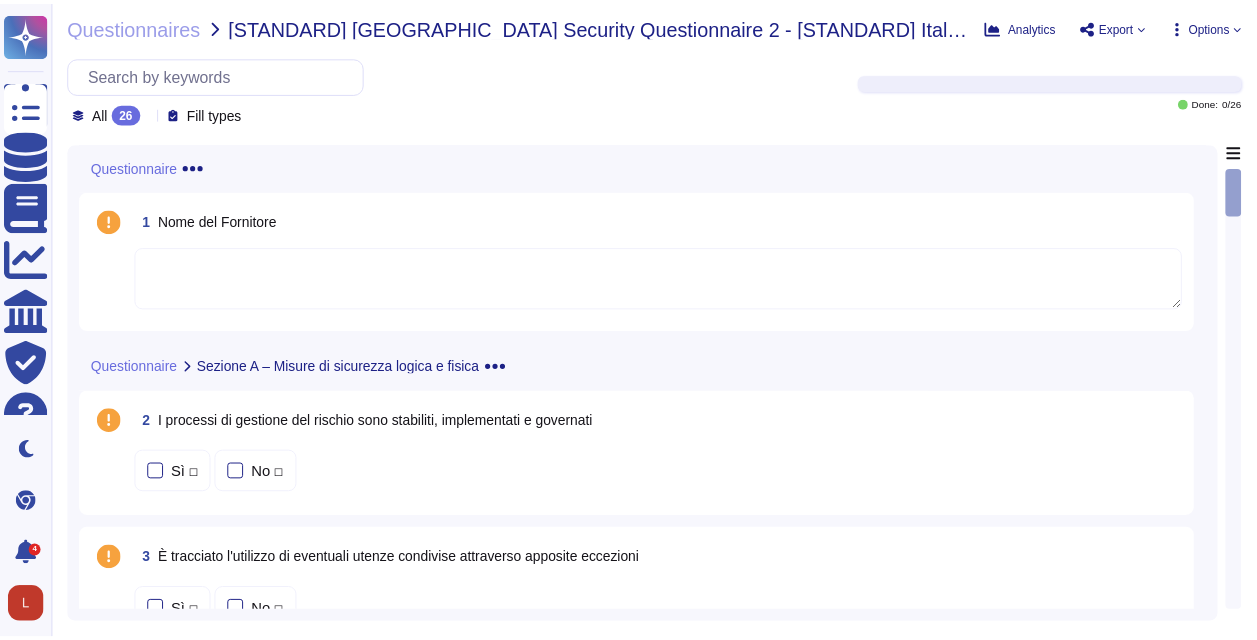 scroll, scrollTop: 0, scrollLeft: 0, axis: both 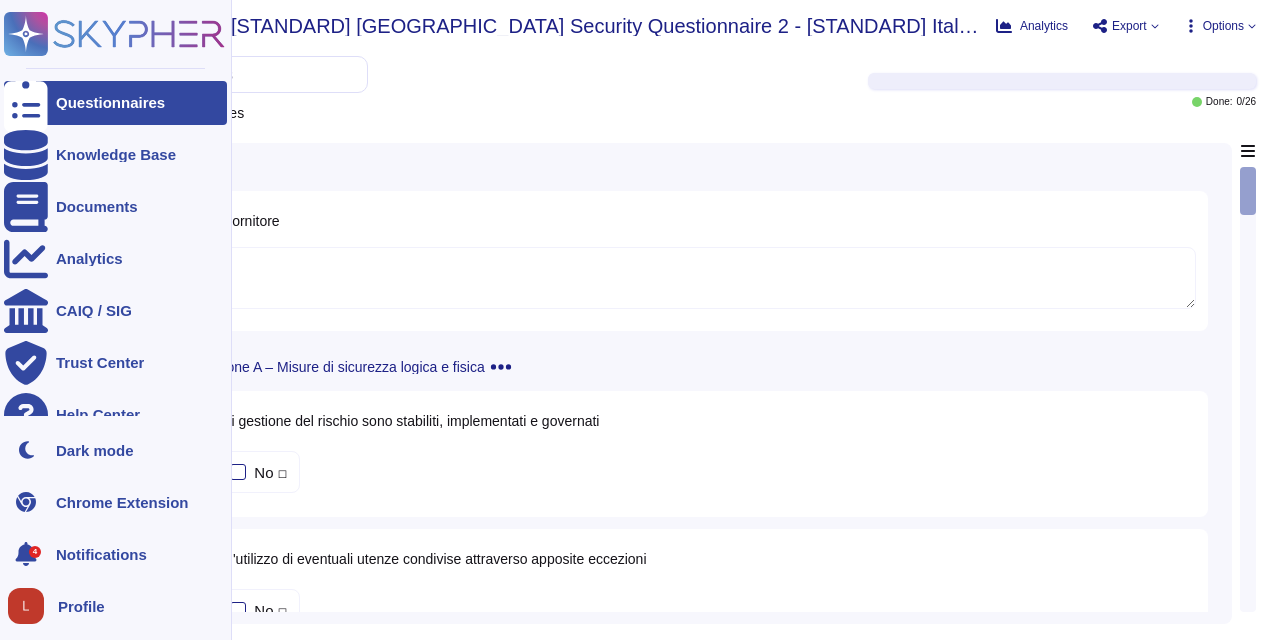 click 